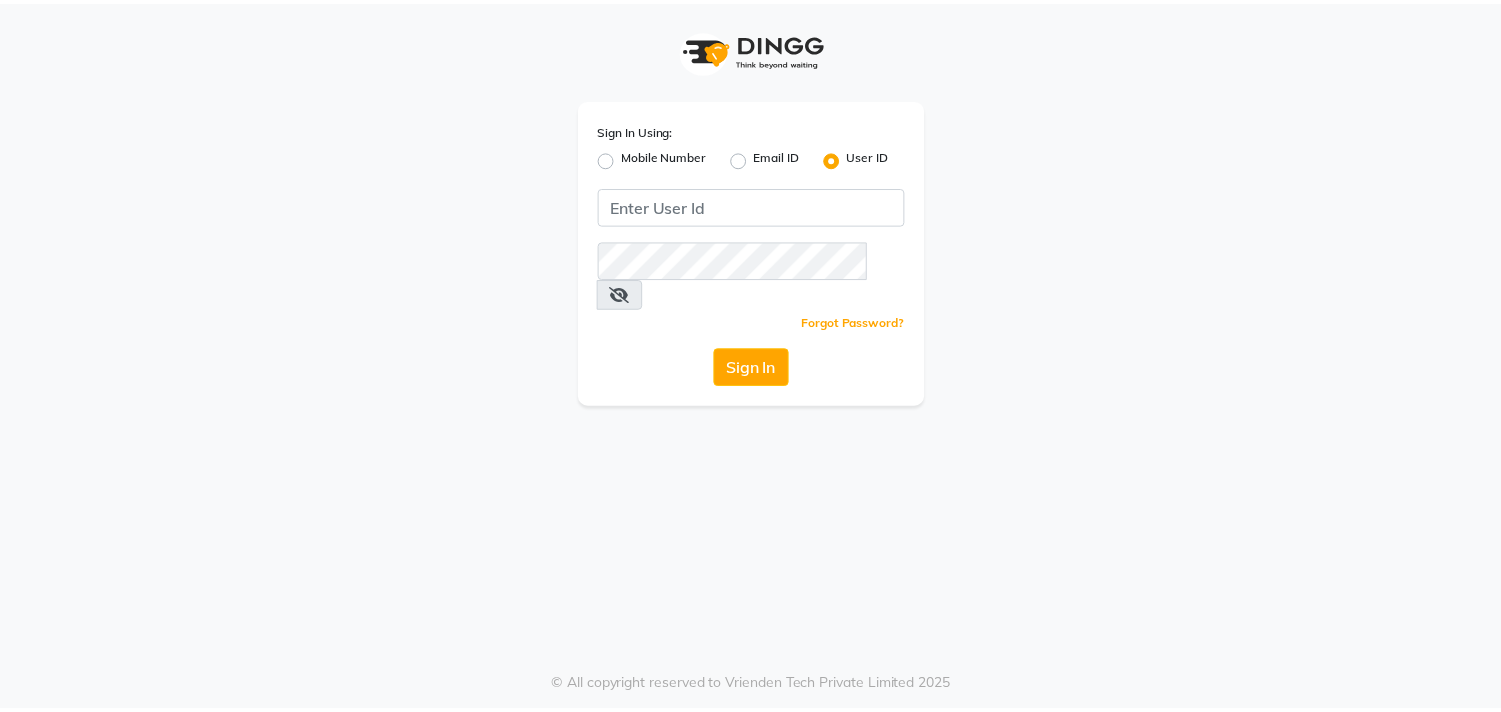 scroll, scrollTop: 0, scrollLeft: 0, axis: both 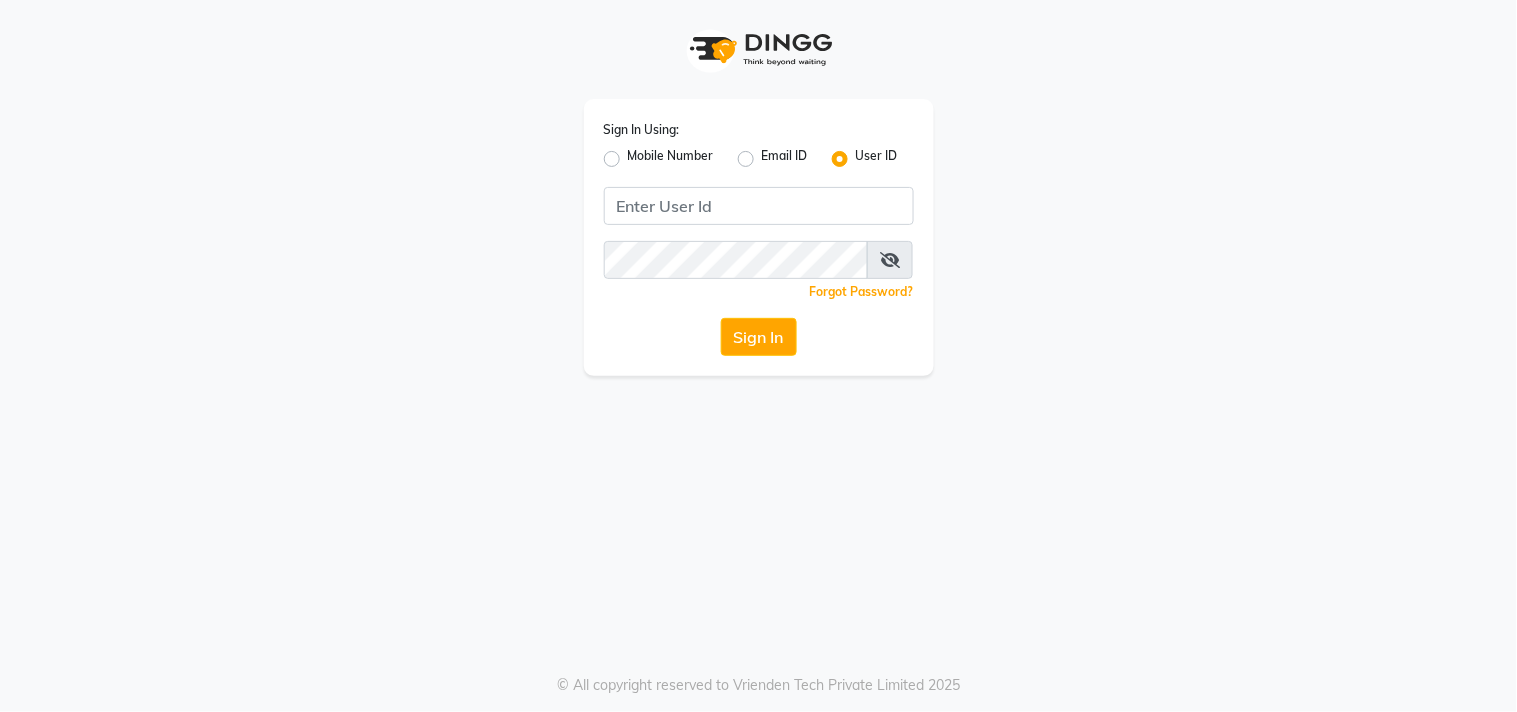 drag, startPoint x: 608, startPoint y: 162, endPoint x: 645, endPoint y: 175, distance: 39.217342 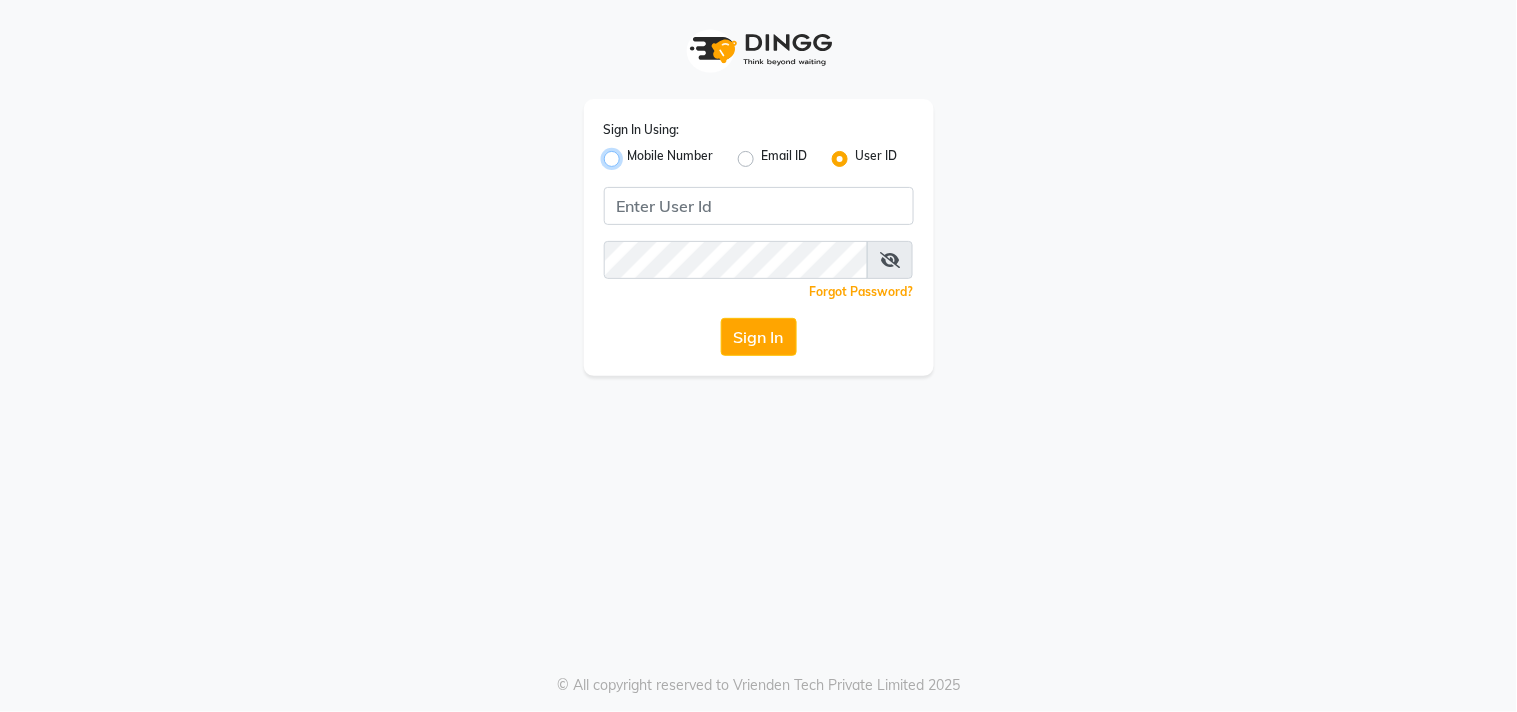 click on "Mobile Number" at bounding box center [634, 153] 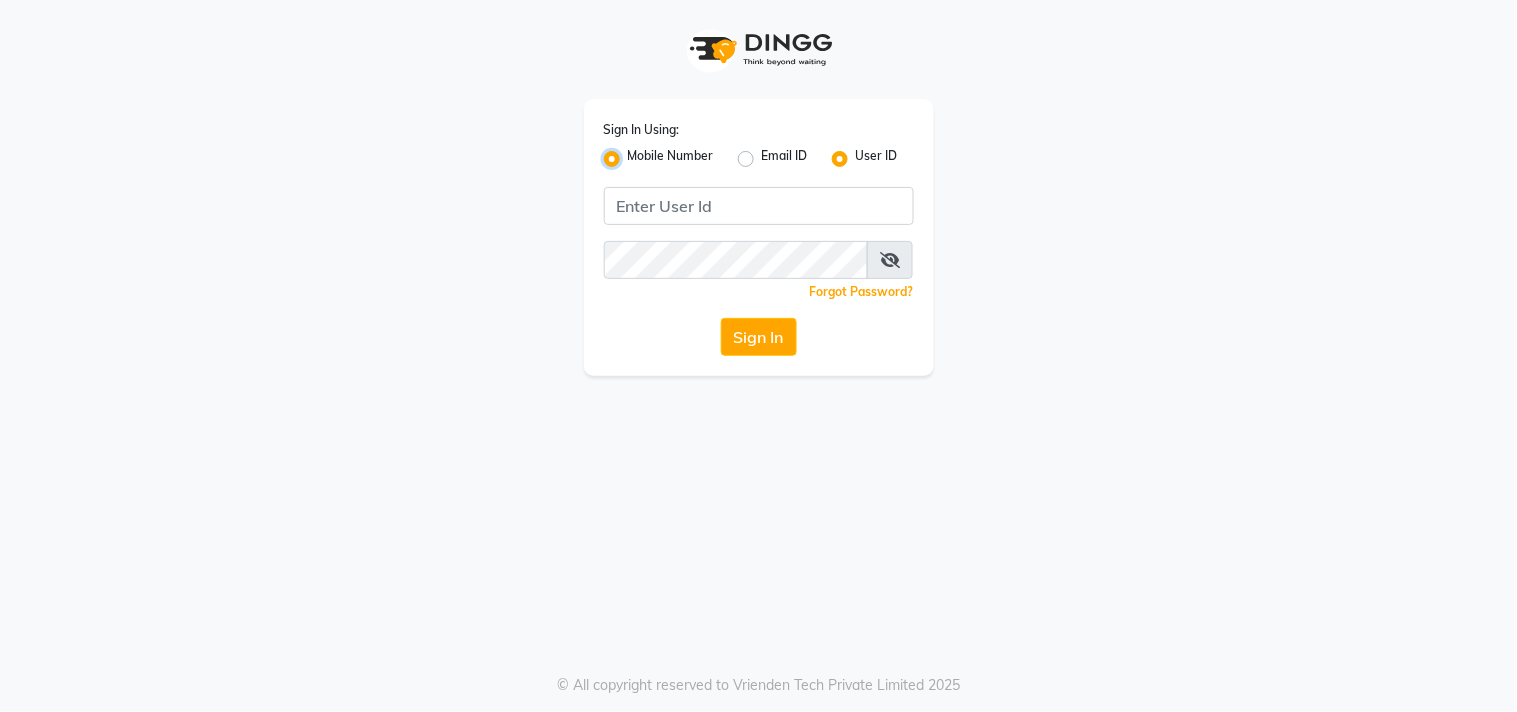 radio on "false" 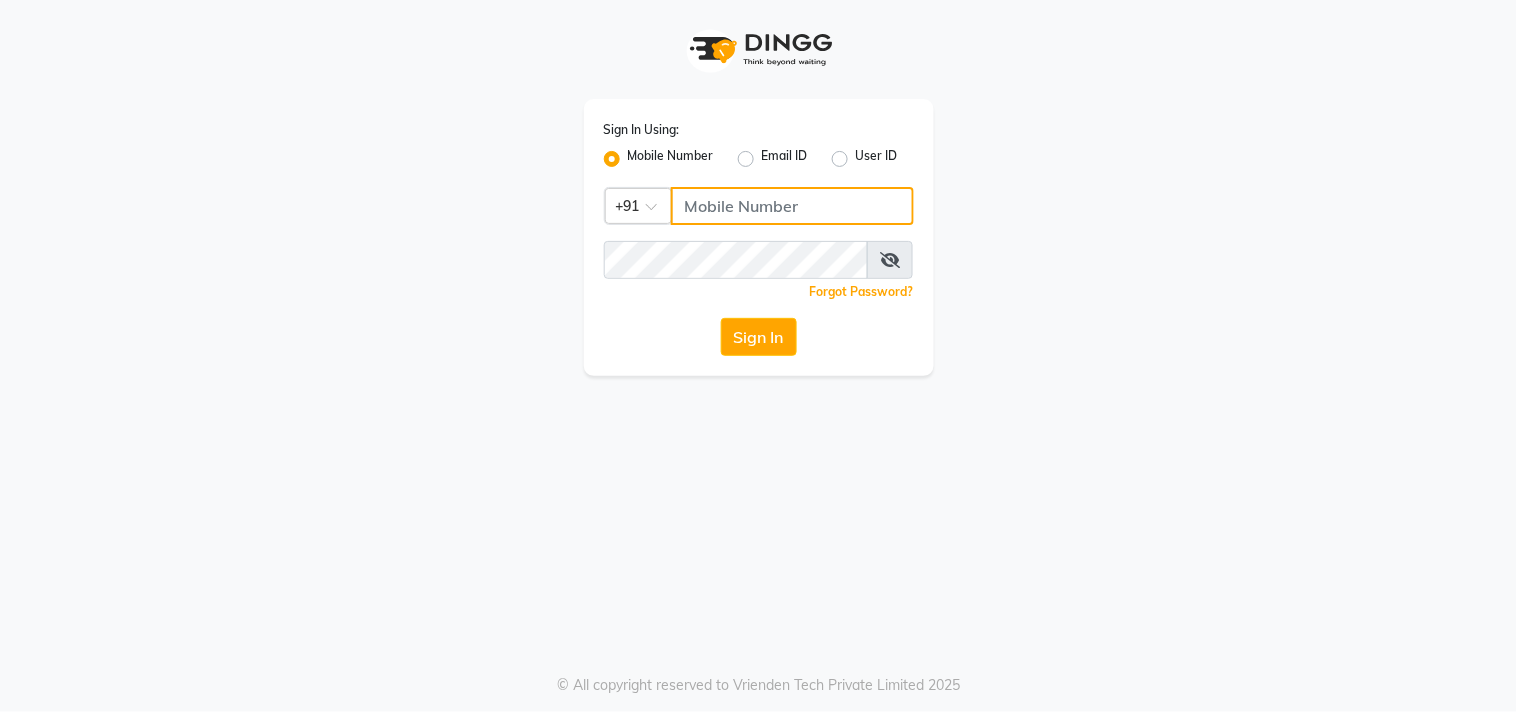 click 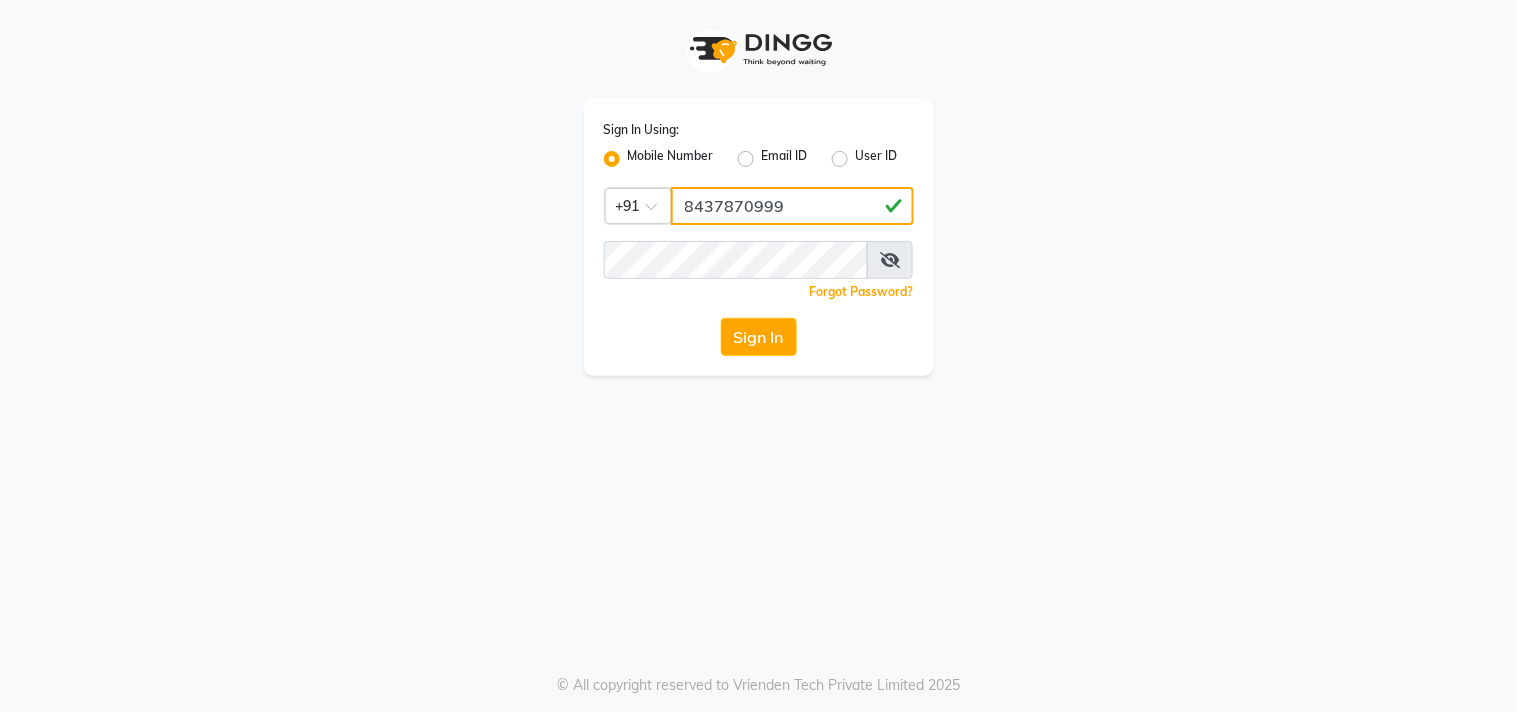 click on "8437870999" 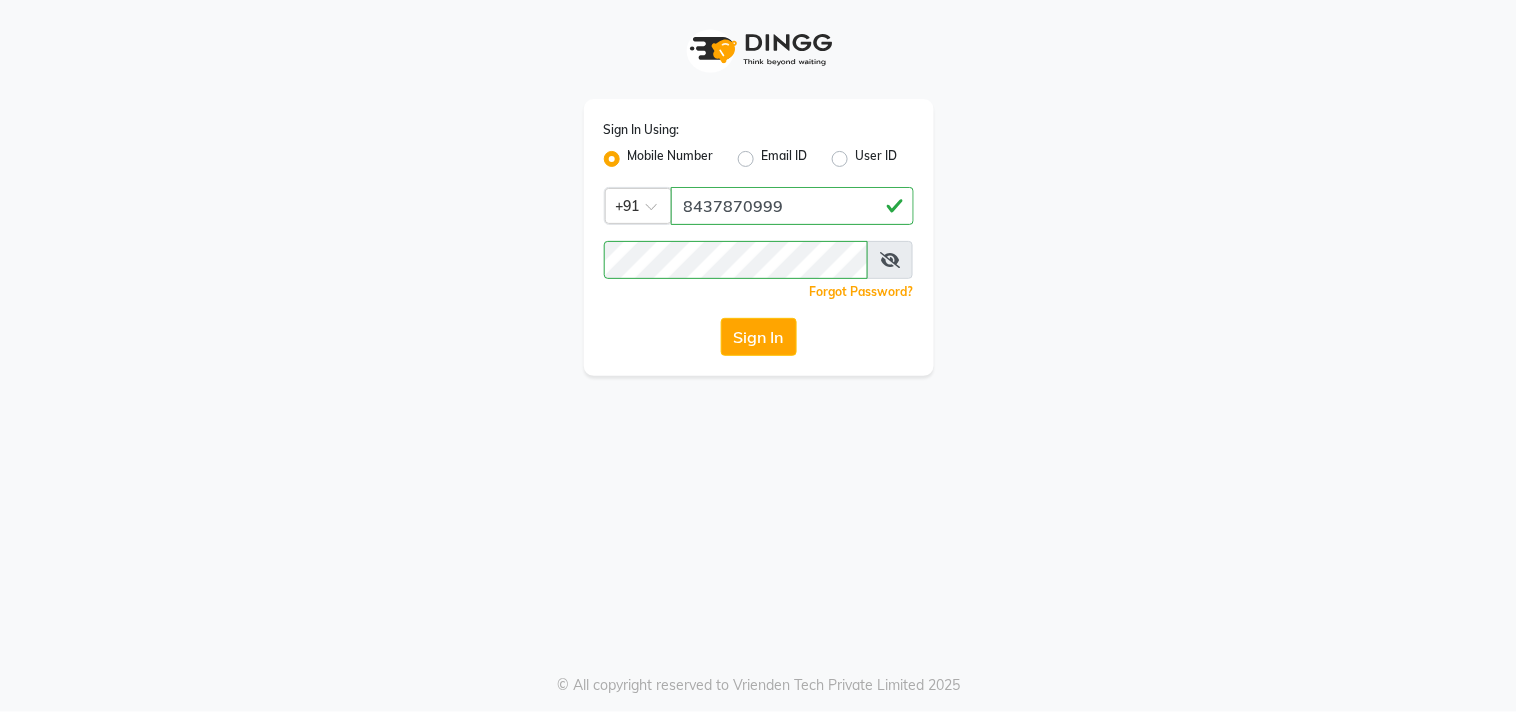 click on "Sign In Using: Mobile Number Email ID User ID Country Code × [PHONE_NUMBER]  Remember me Forgot Password?  Sign In   © All copyright reserved to Vrienden Tech Private Limited 2025" at bounding box center (758, 356) 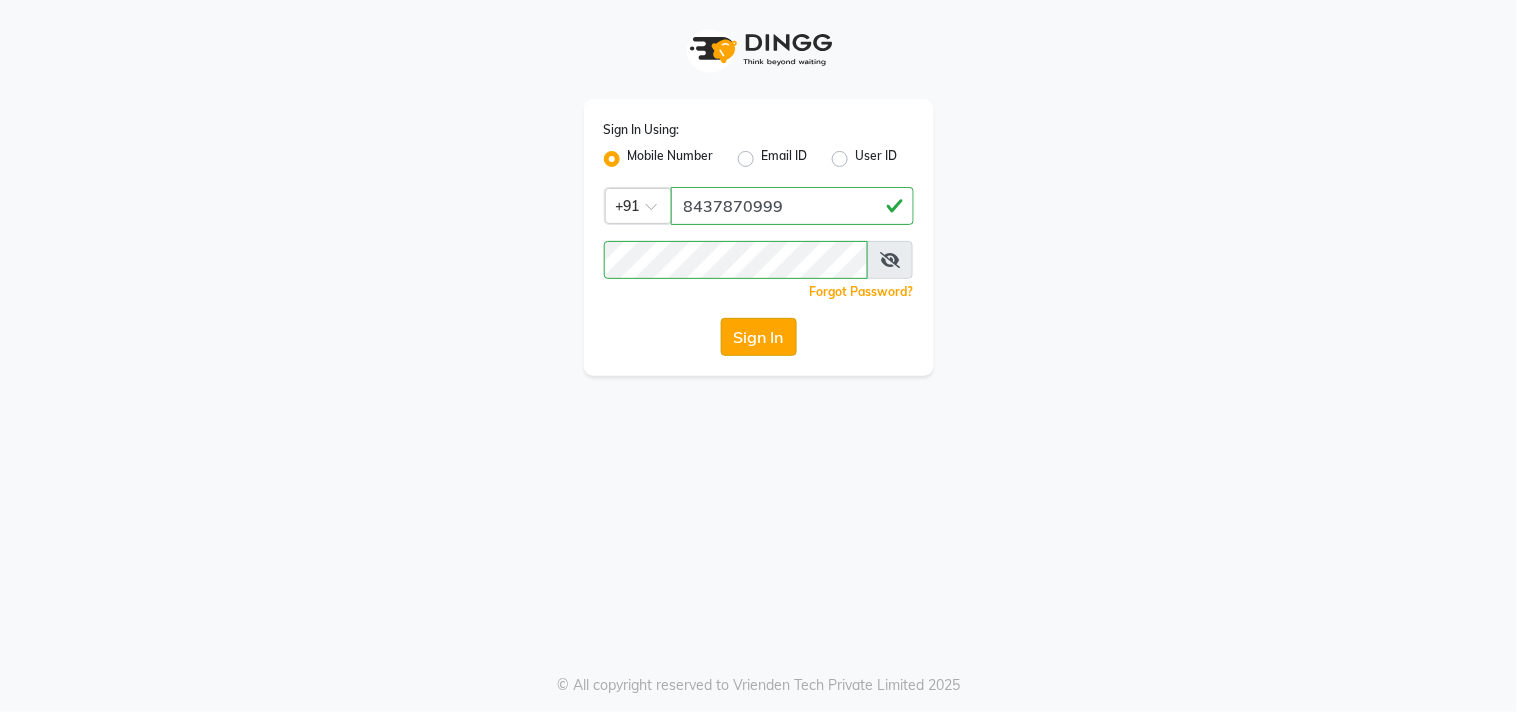 click on "Sign In" 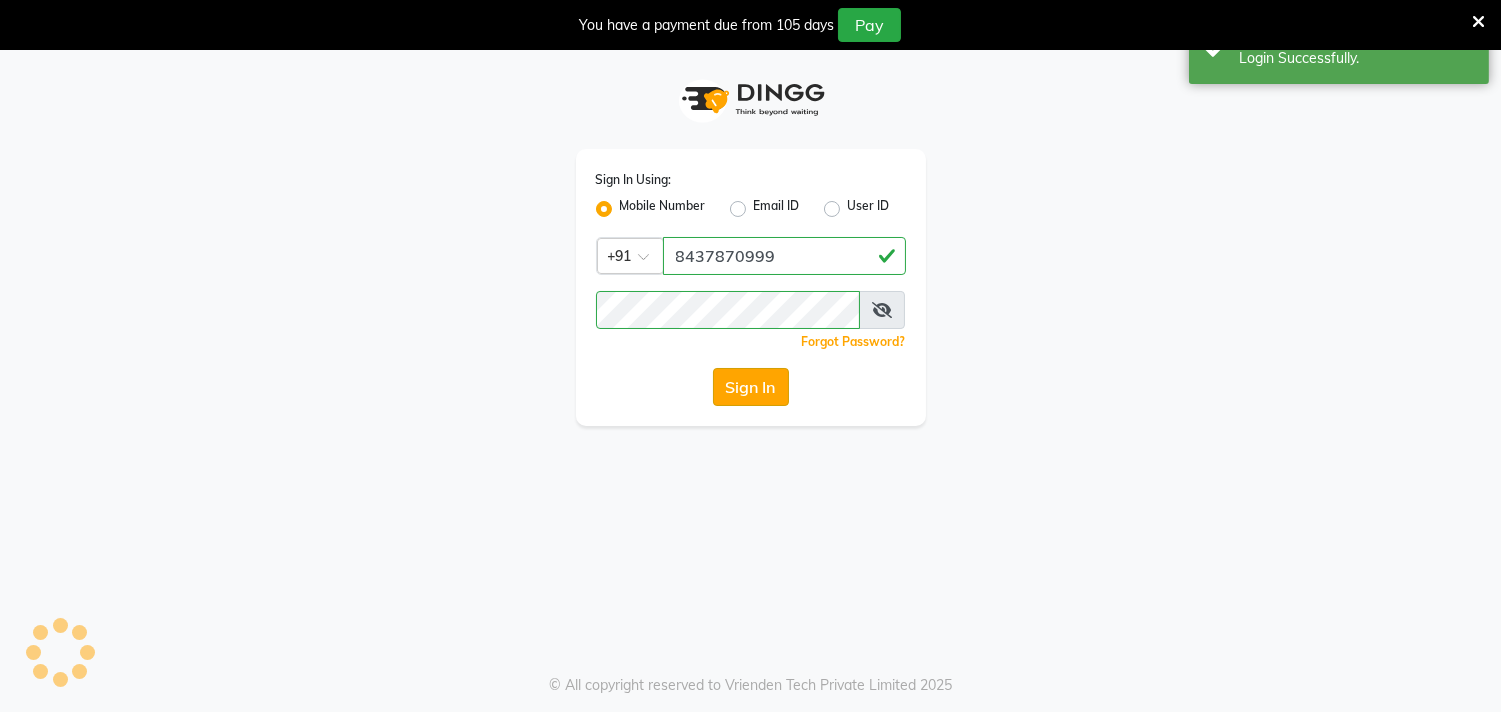 select on "67" 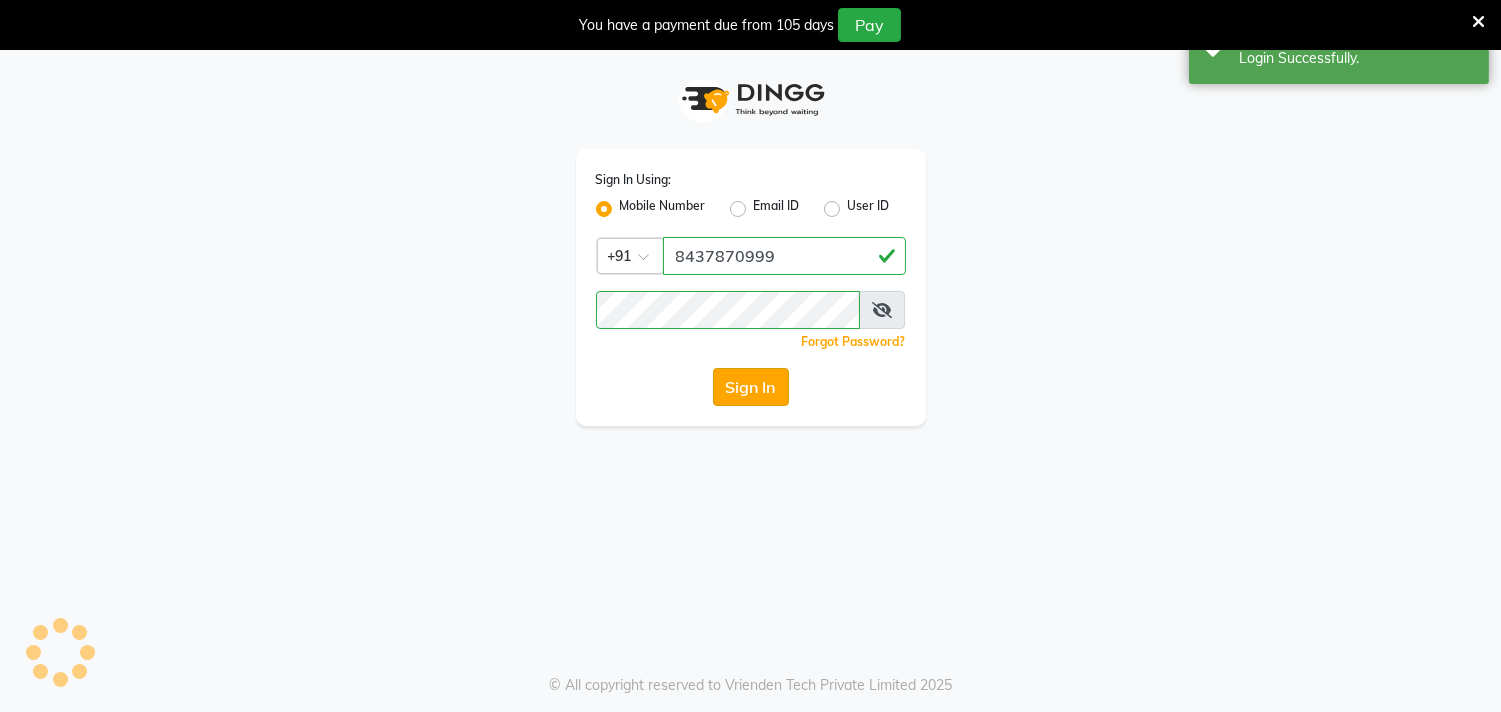 select on "single_date" 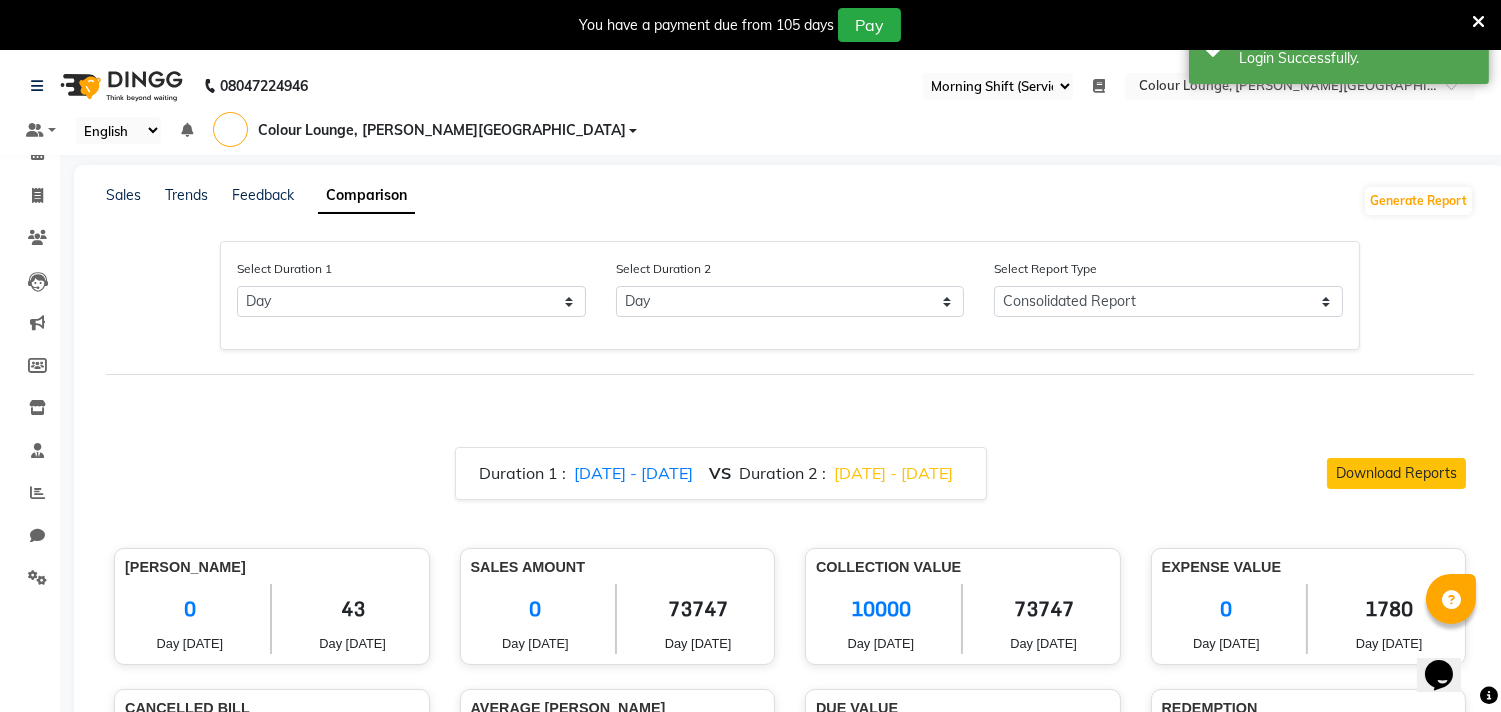 scroll, scrollTop: 0, scrollLeft: 0, axis: both 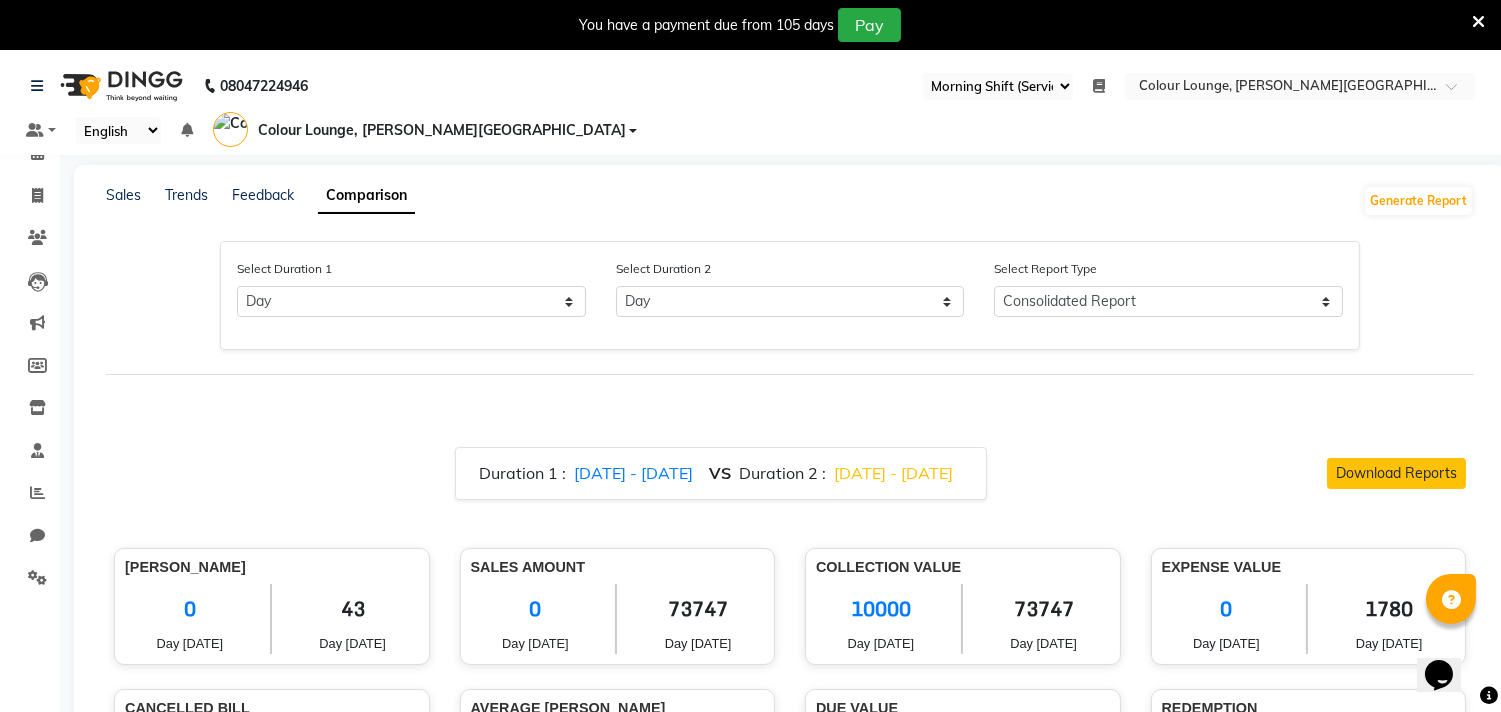 click at bounding box center [1478, 22] 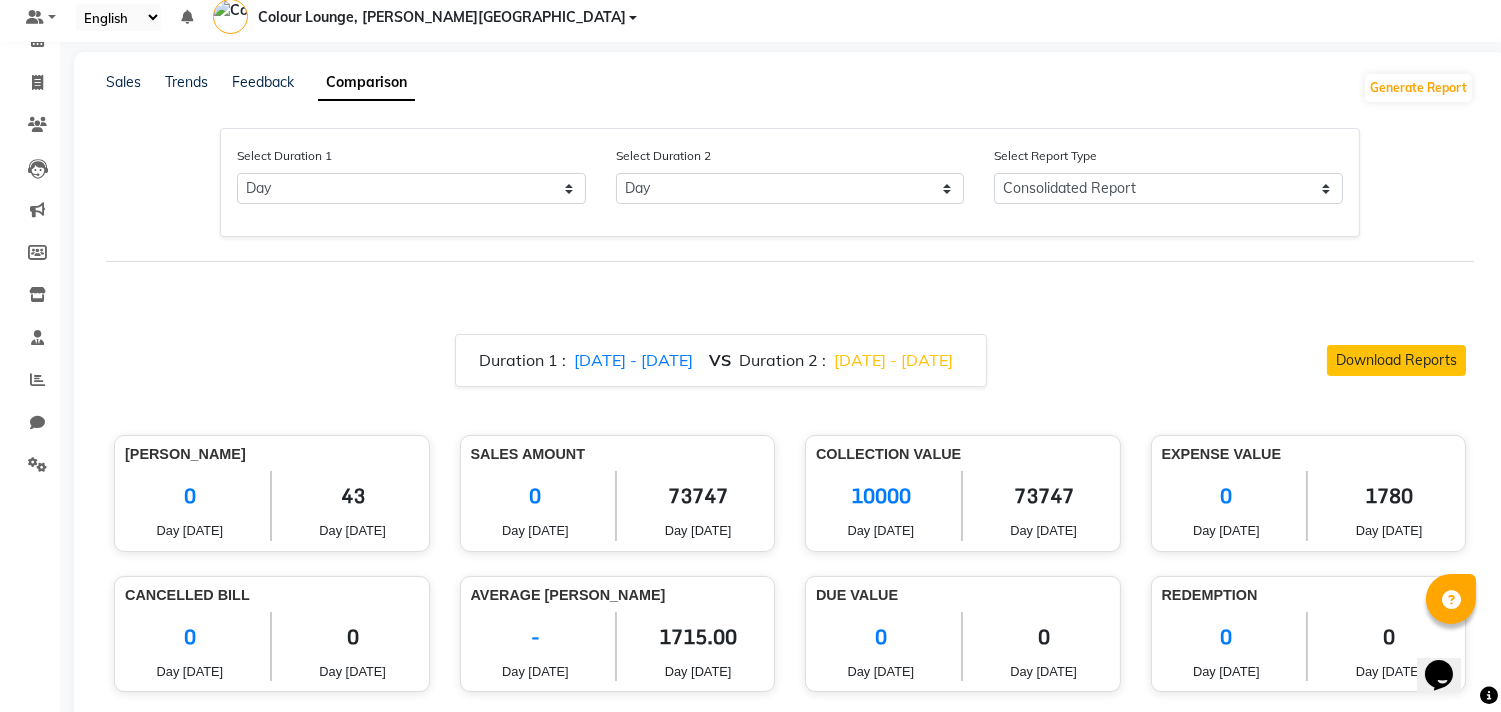 scroll, scrollTop: 0, scrollLeft: 0, axis: both 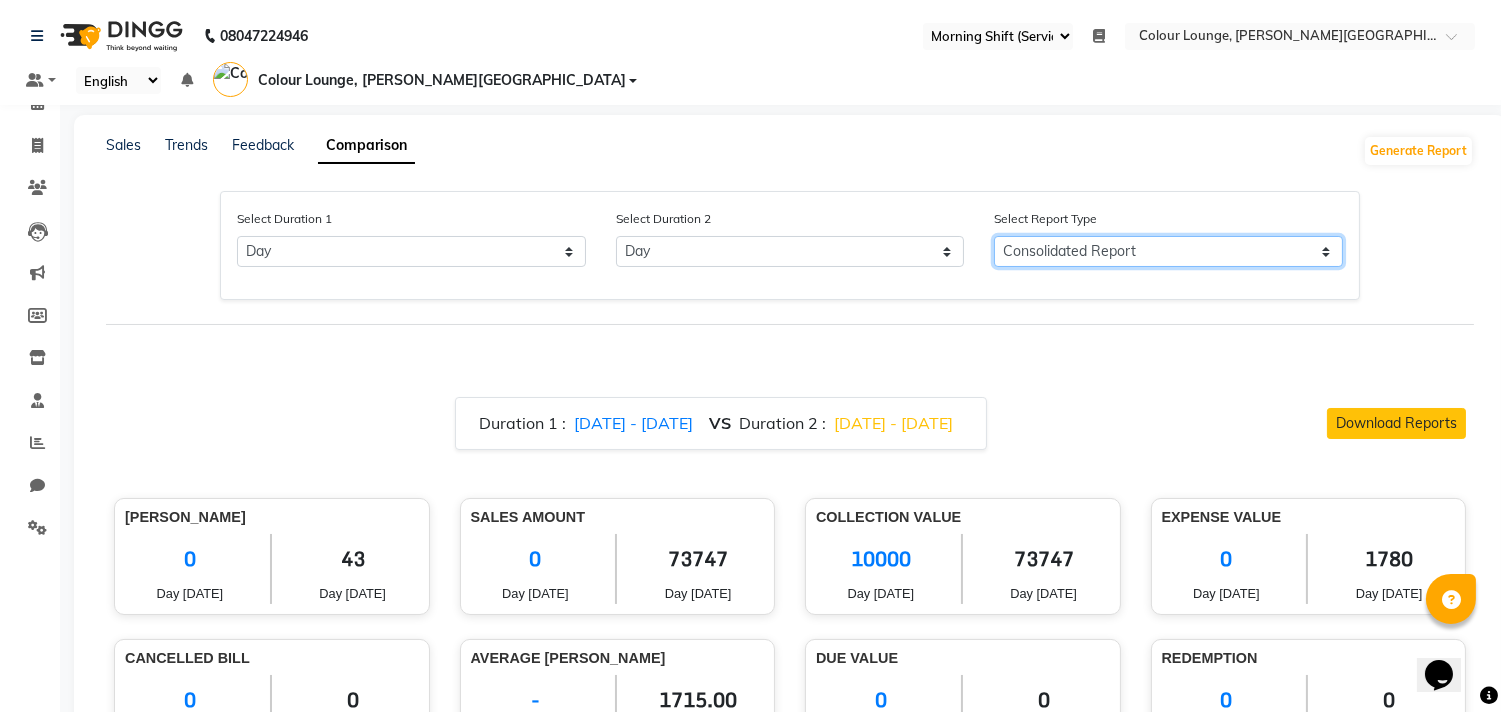 click on "Consolidated Report Business Level Retention Report Staff Level Retention Report" at bounding box center (1168, 251) 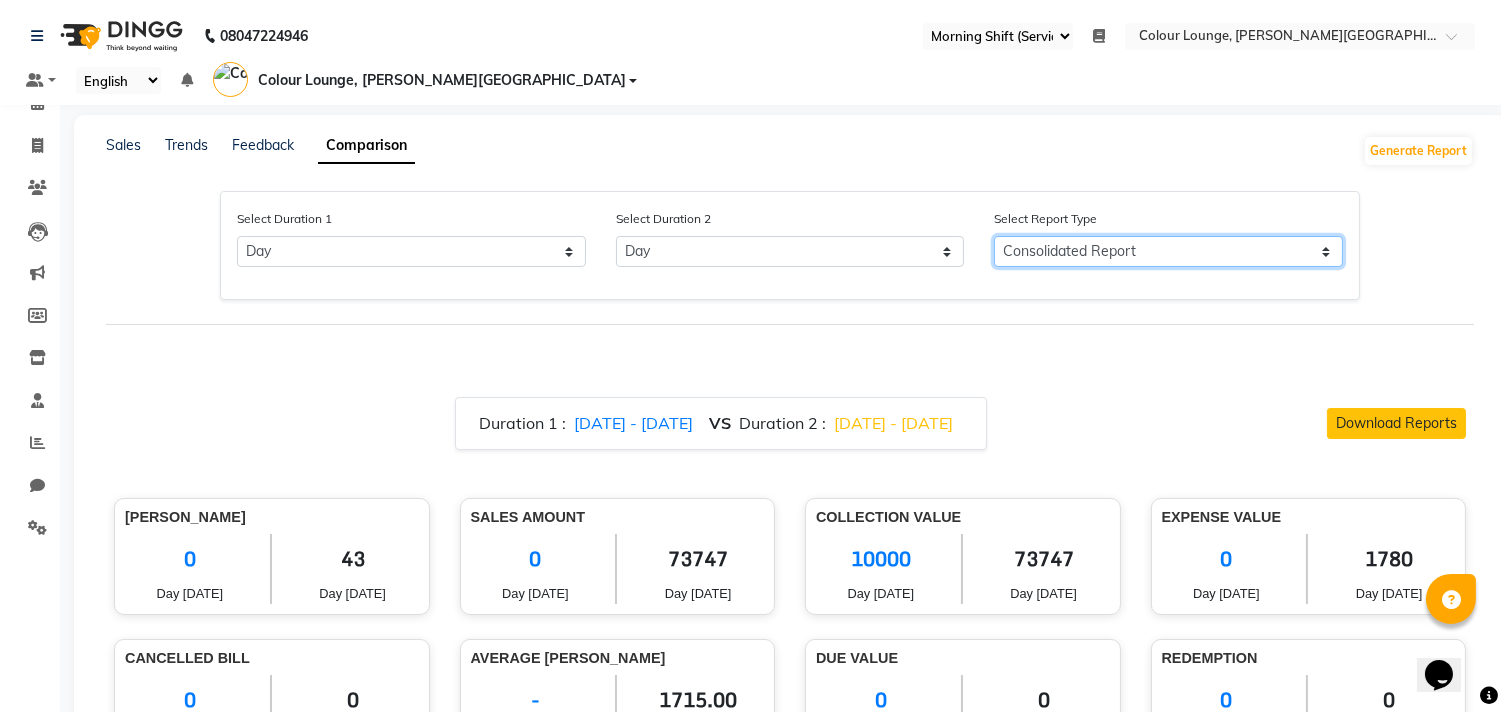 click on "Consolidated Report Business Level Retention Report Staff Level Retention Report" at bounding box center (1168, 251) 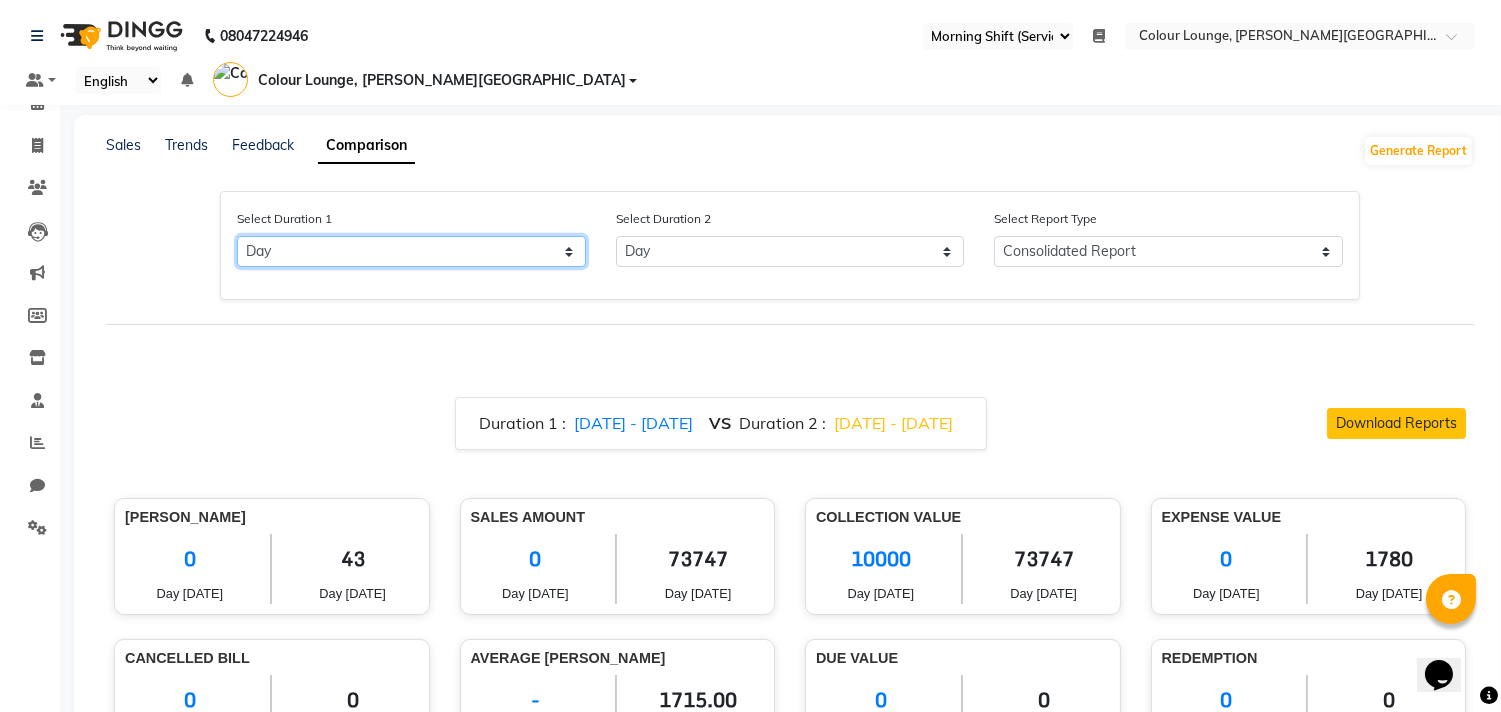 click on "Select Day Month Week Custom" 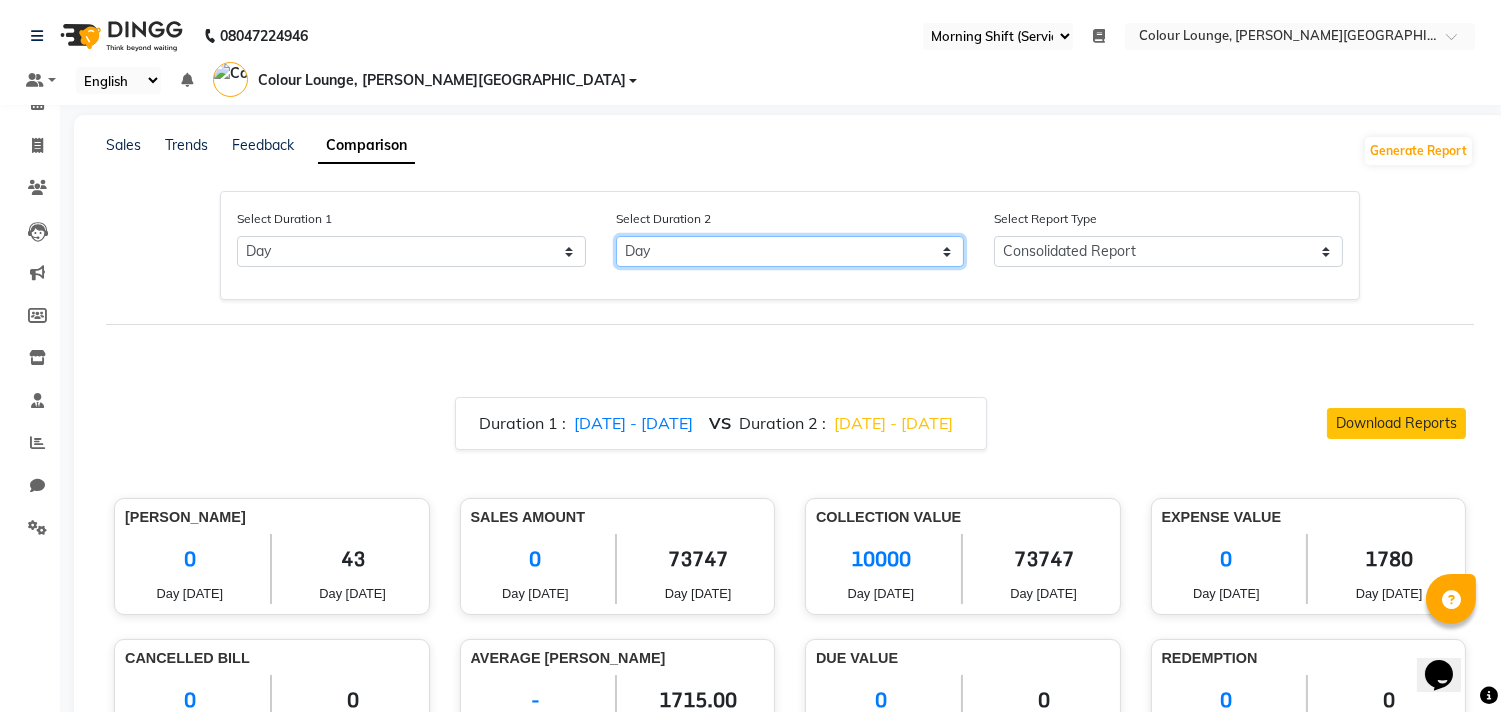 drag, startPoint x: 722, startPoint y: 222, endPoint x: 722, endPoint y: 235, distance: 13 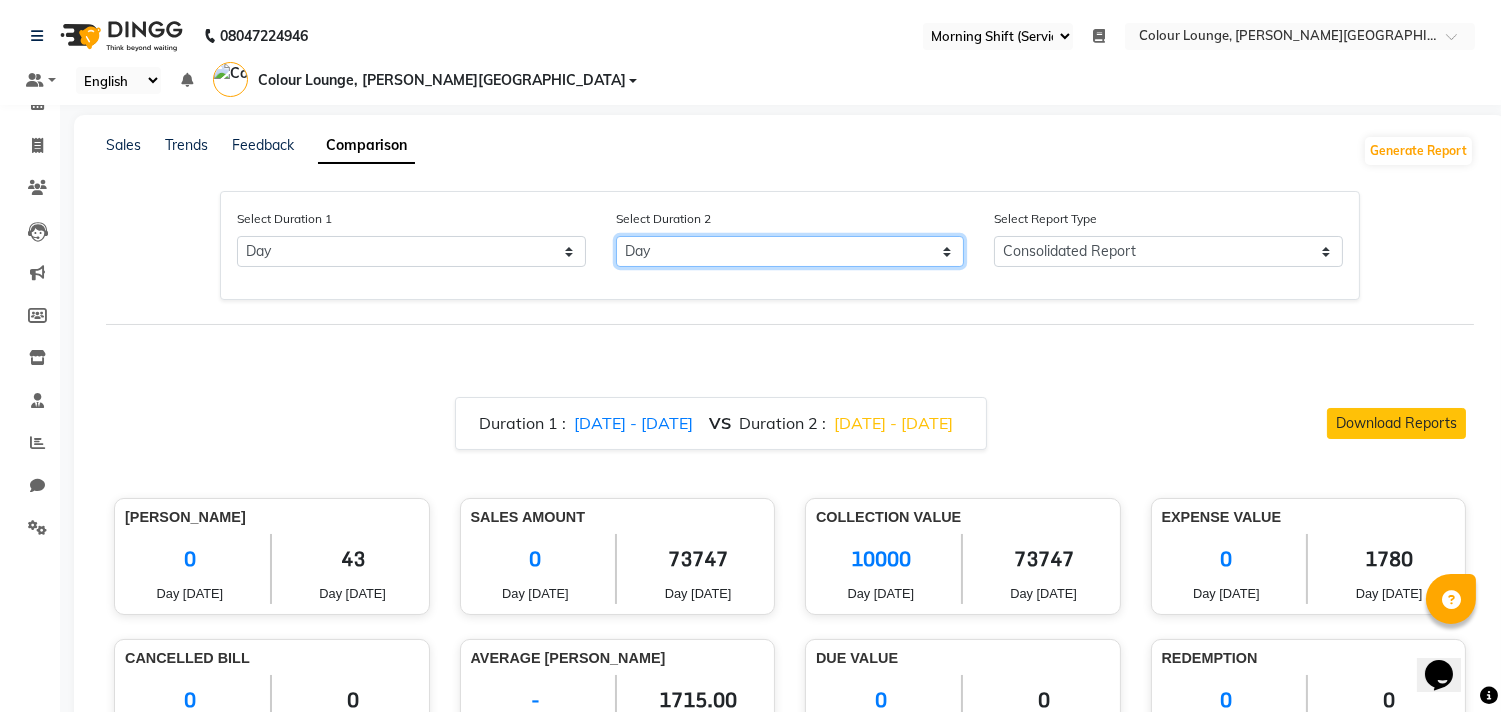 click on "Select Day Month Week Custom" 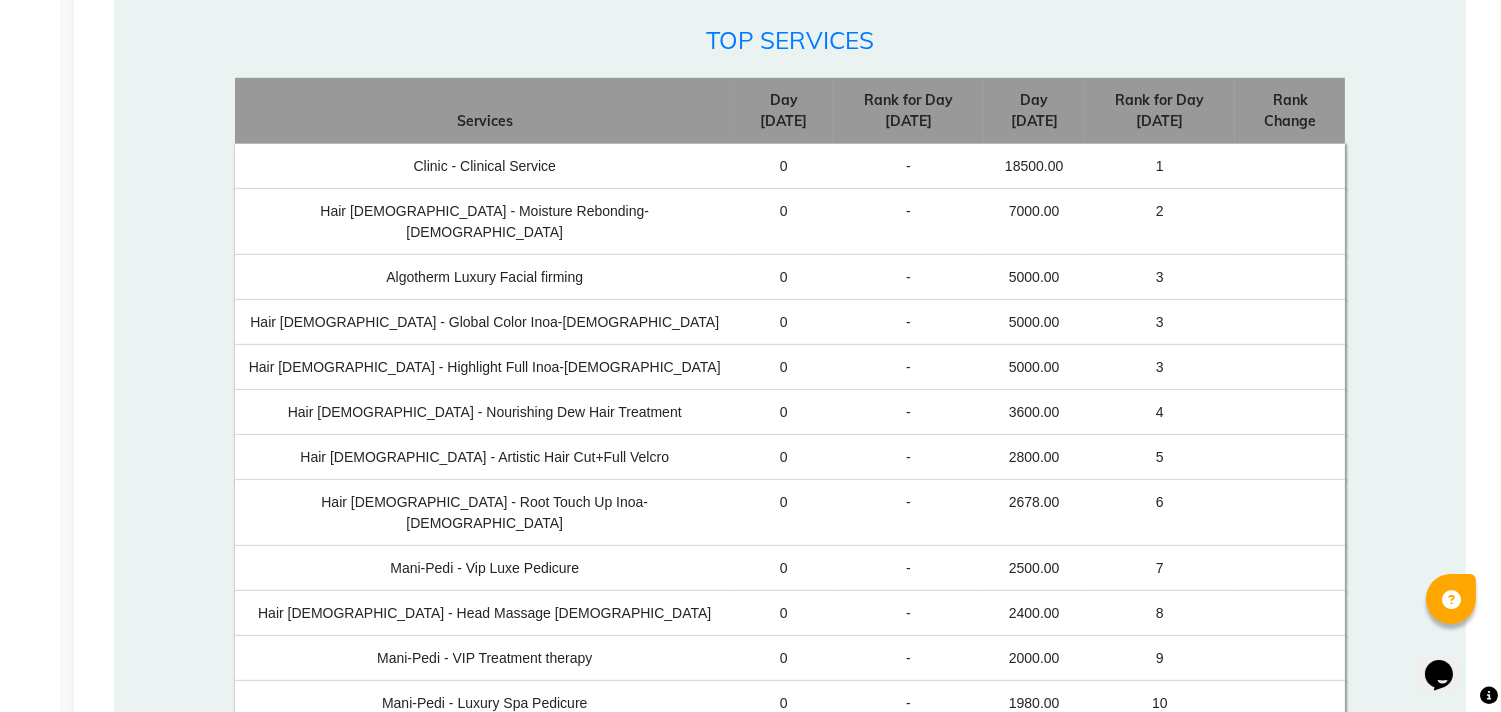 scroll, scrollTop: 2870, scrollLeft: 0, axis: vertical 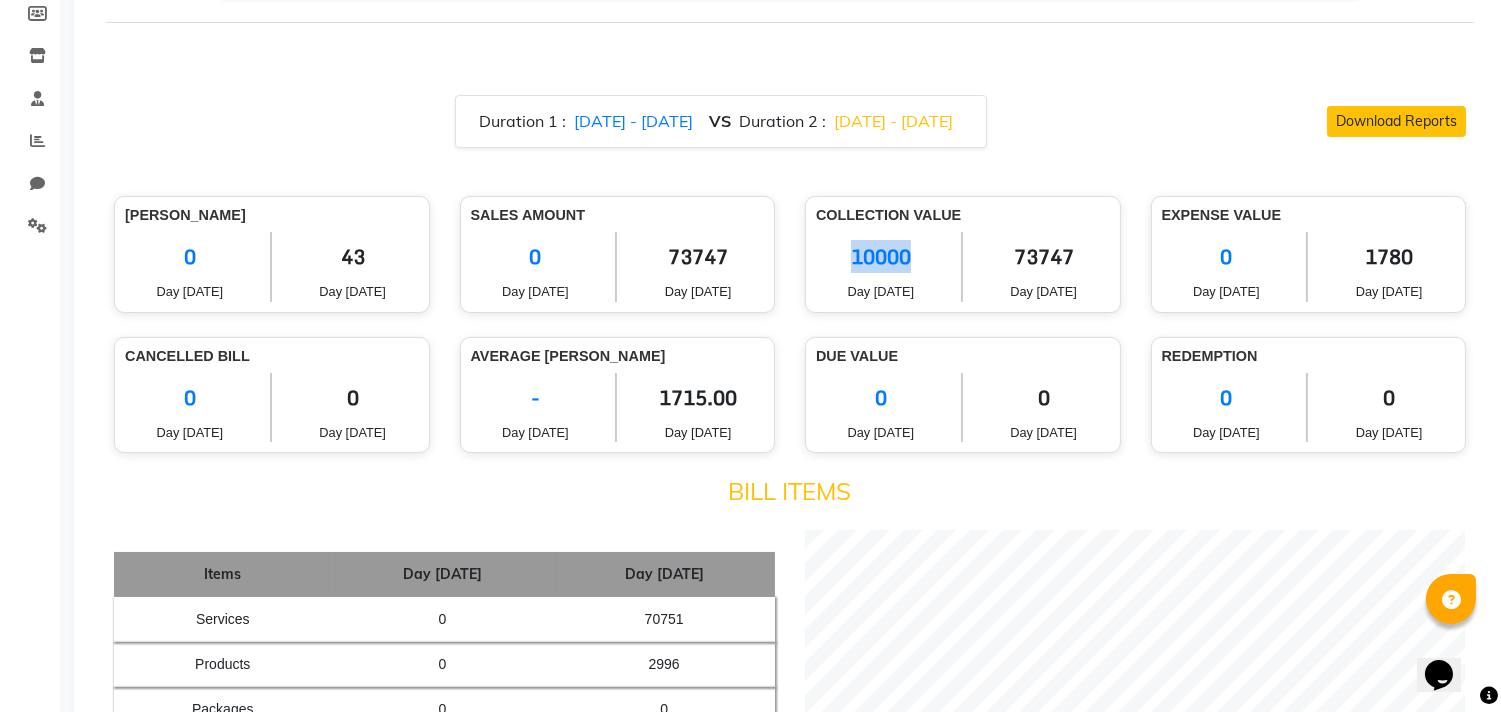 drag, startPoint x: 853, startPoint y: 227, endPoint x: 908, endPoint y: 225, distance: 55.03635 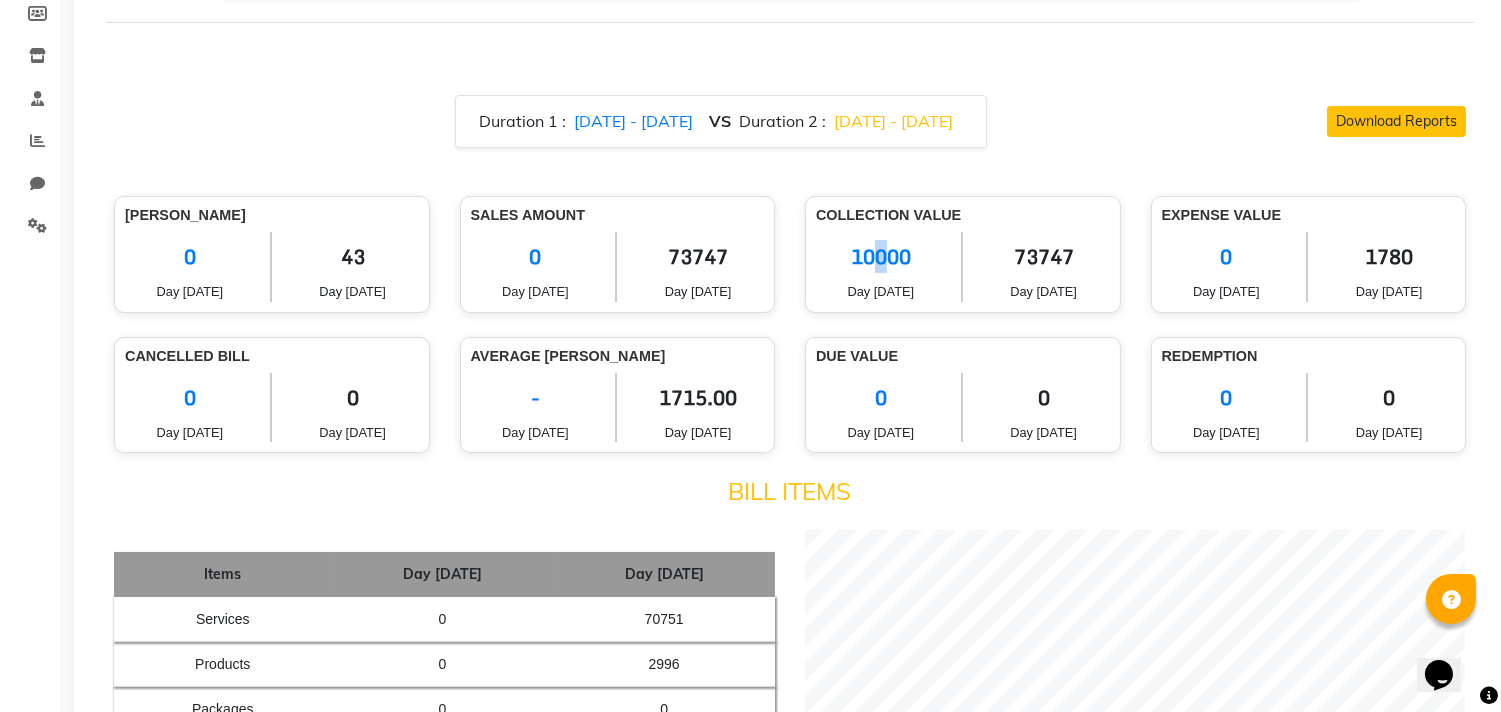 click on "10000" 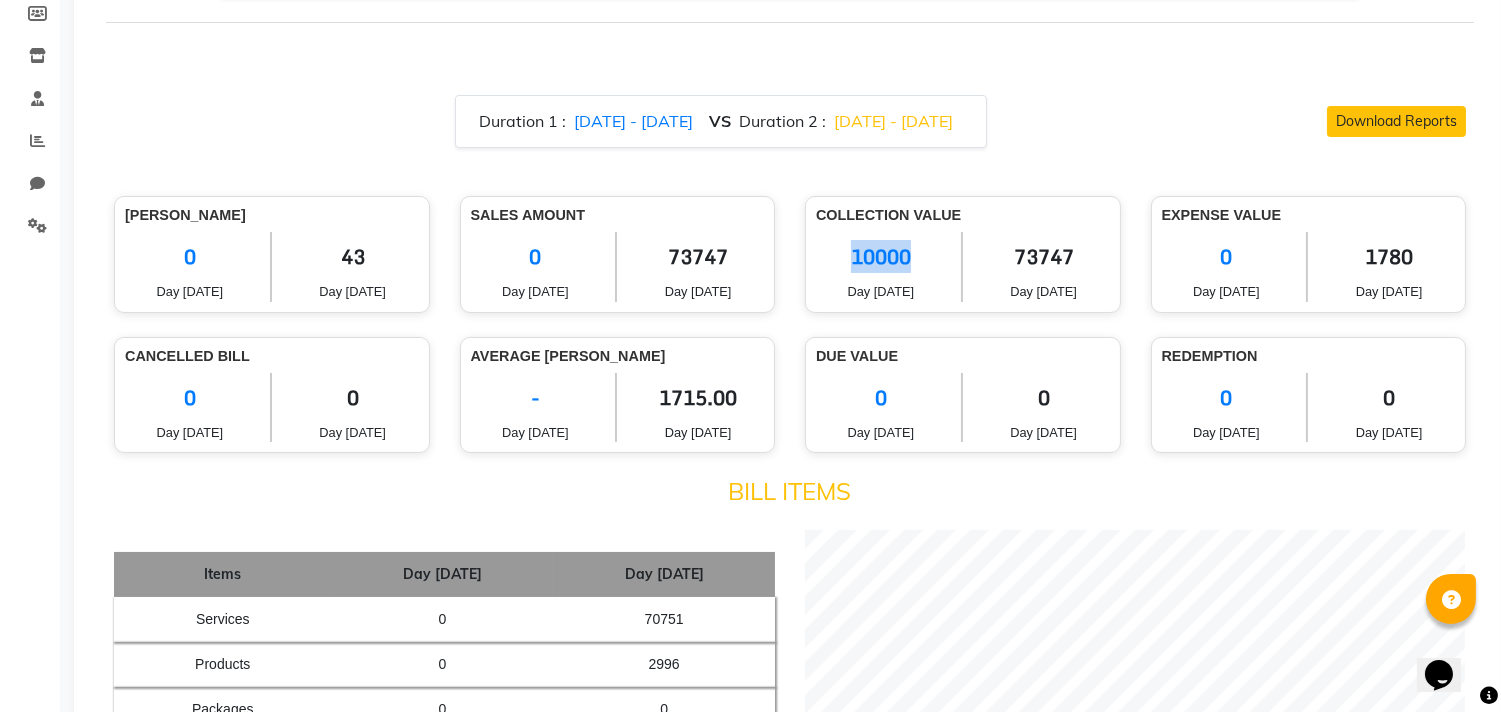 drag, startPoint x: 847, startPoint y: 230, endPoint x: 911, endPoint y: 228, distance: 64.03124 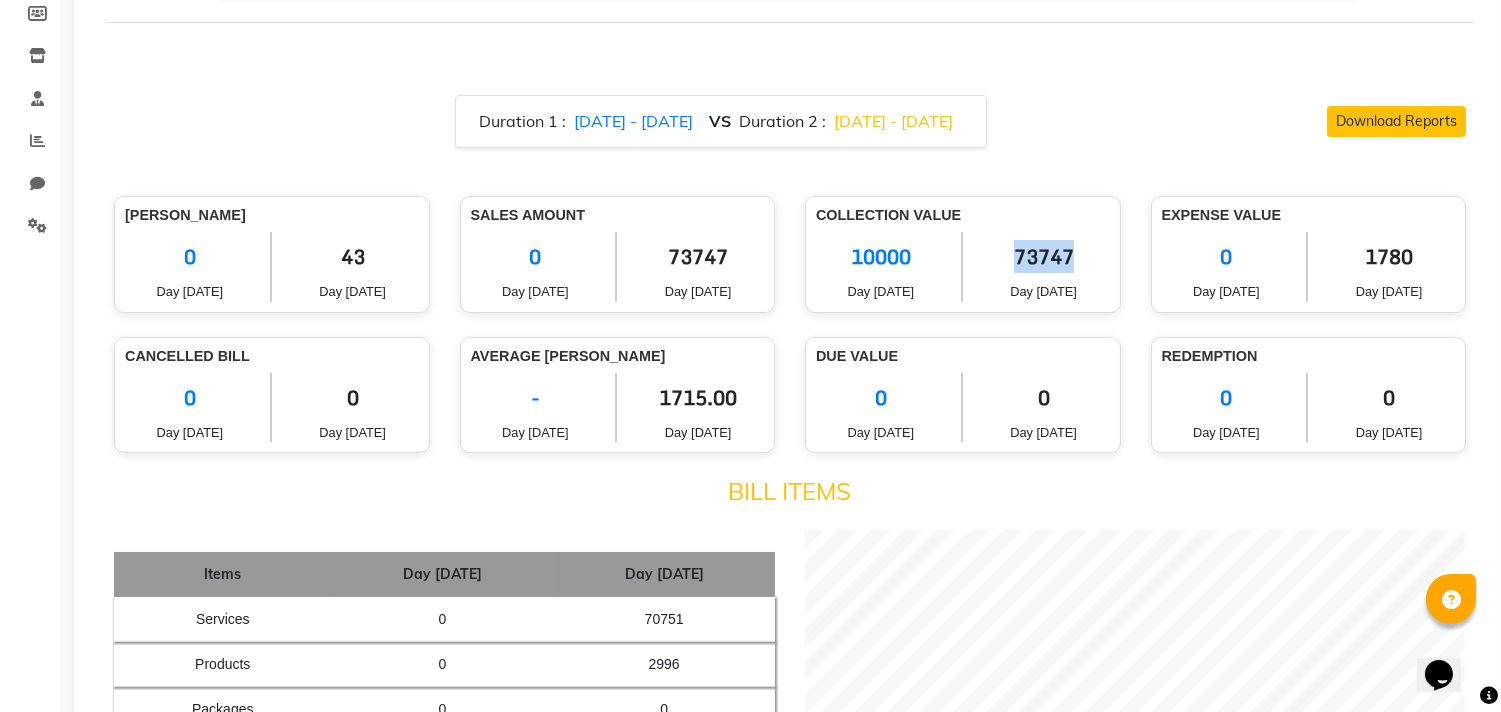 drag, startPoint x: 1014, startPoint y: 228, endPoint x: 1105, endPoint y: 211, distance: 92.574295 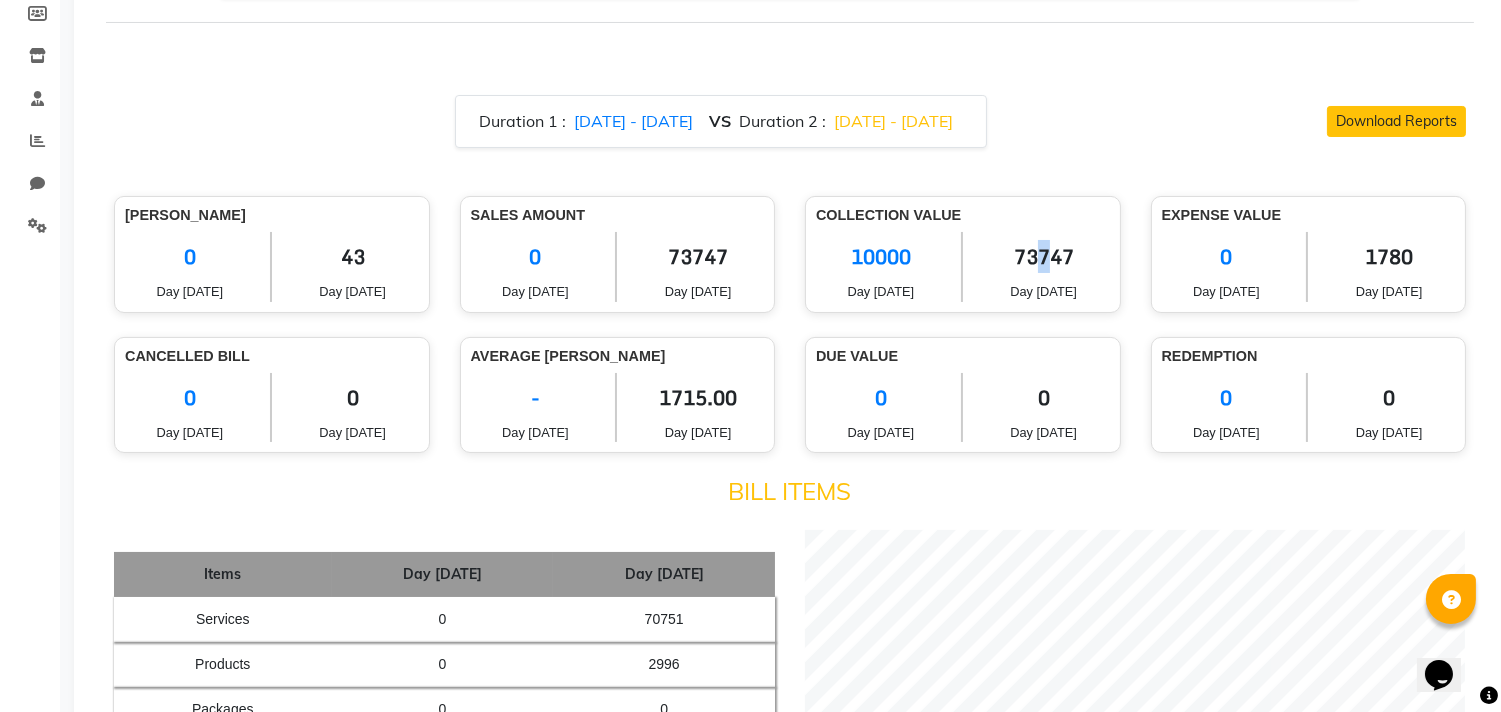 click on "73747" 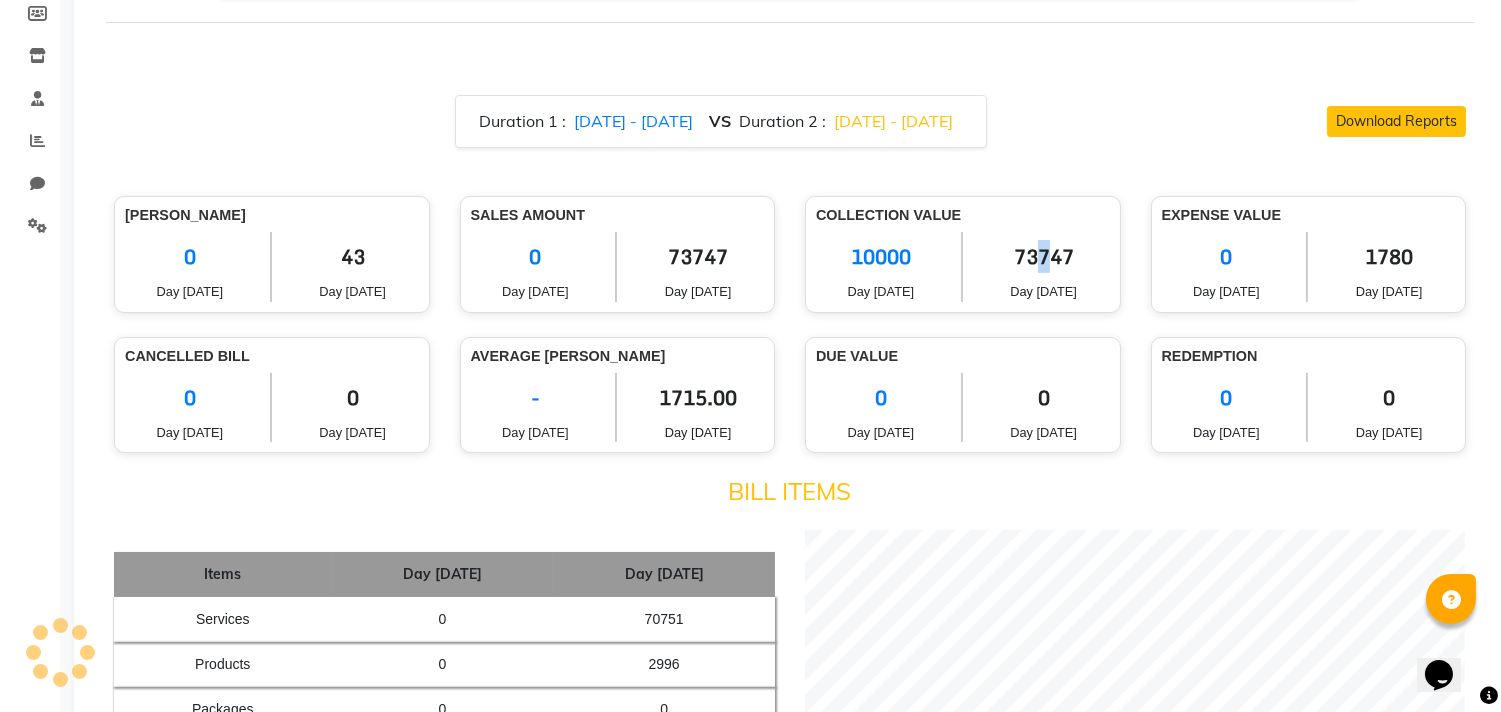click on "73747" 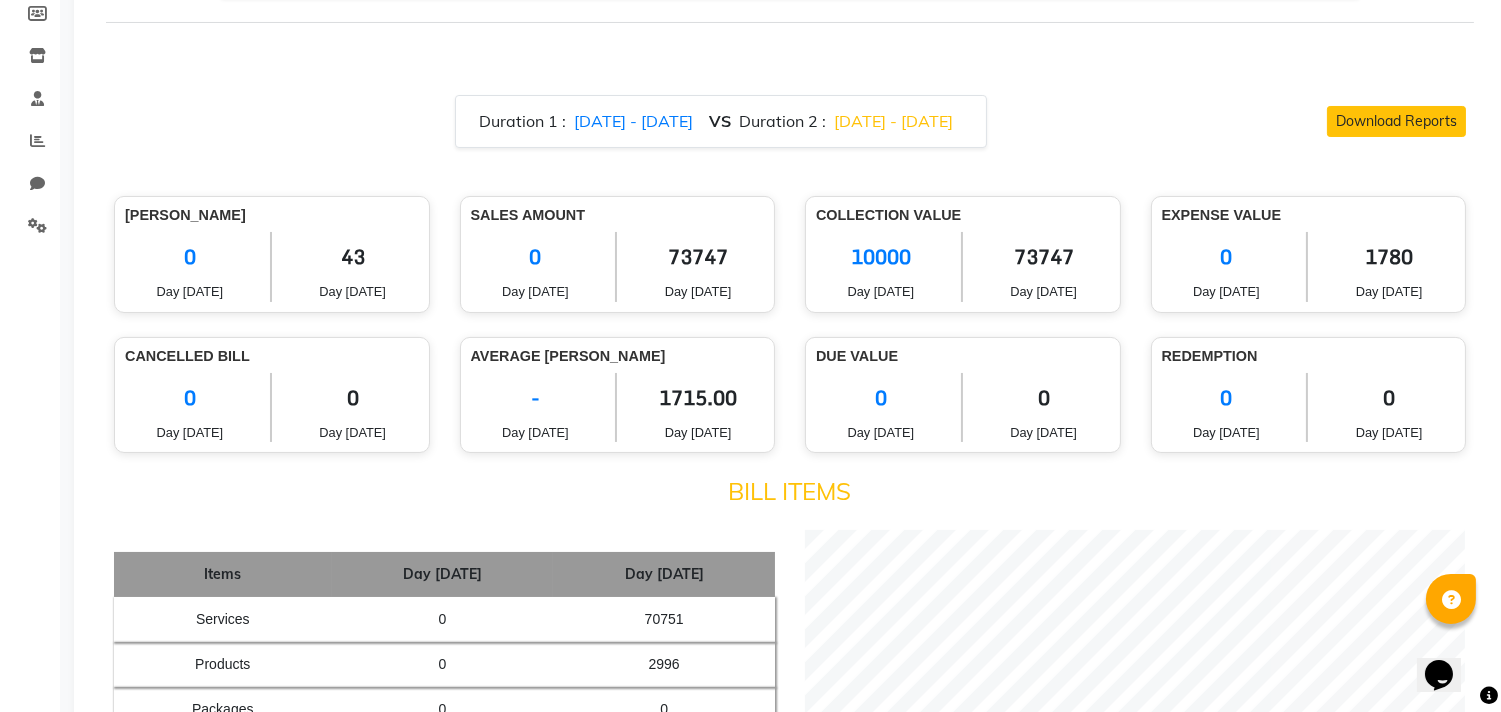 drag, startPoint x: 1005, startPoint y: 263, endPoint x: 1064, endPoint y: 255, distance: 59.5399 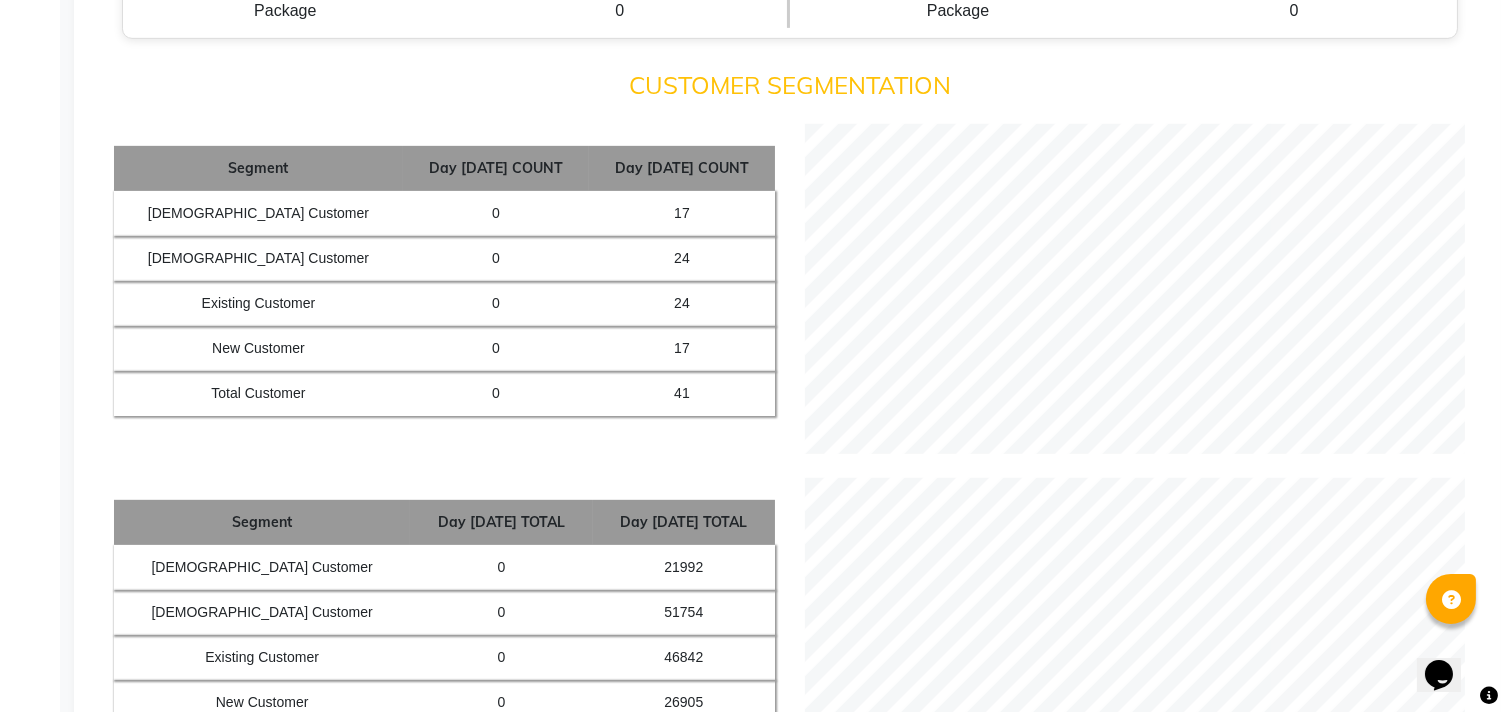scroll, scrollTop: 1812, scrollLeft: 0, axis: vertical 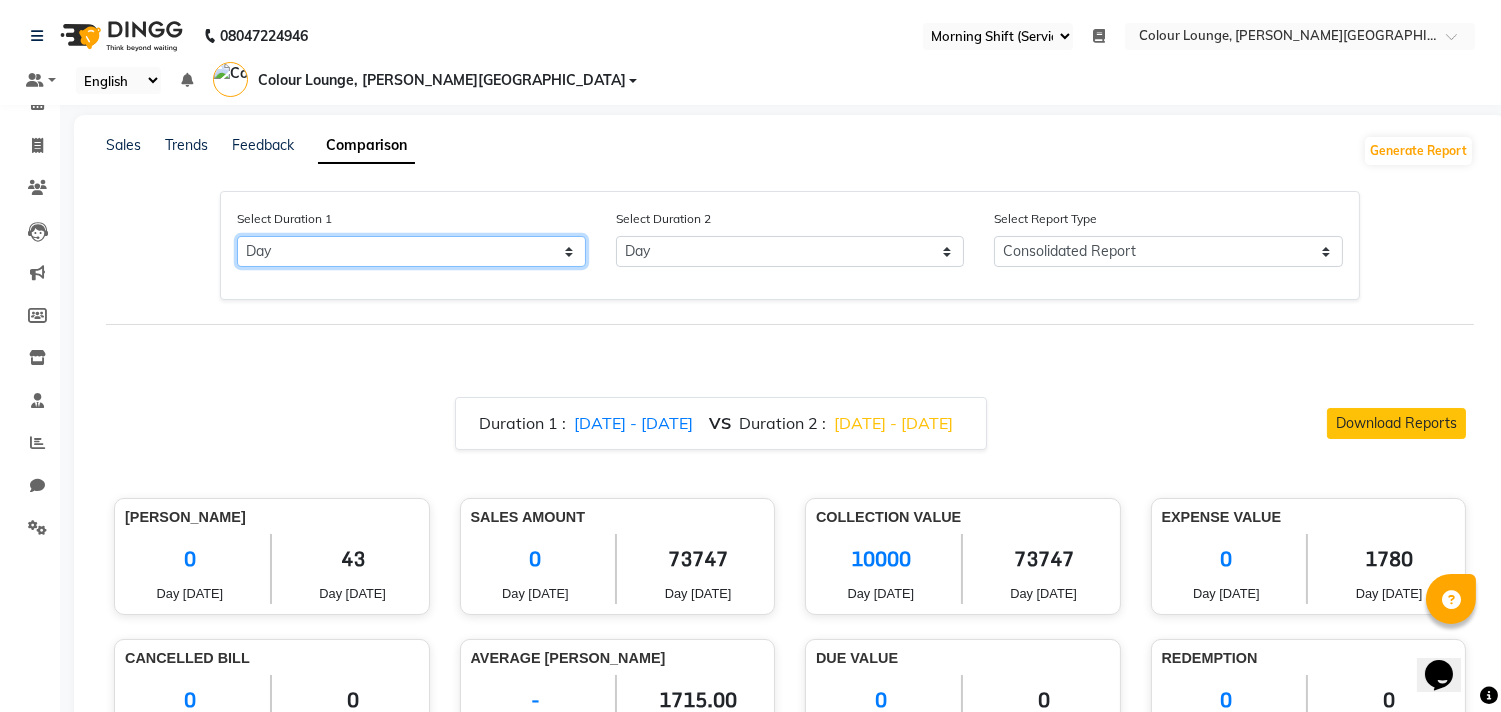 click on "Select Day Month Week Custom" 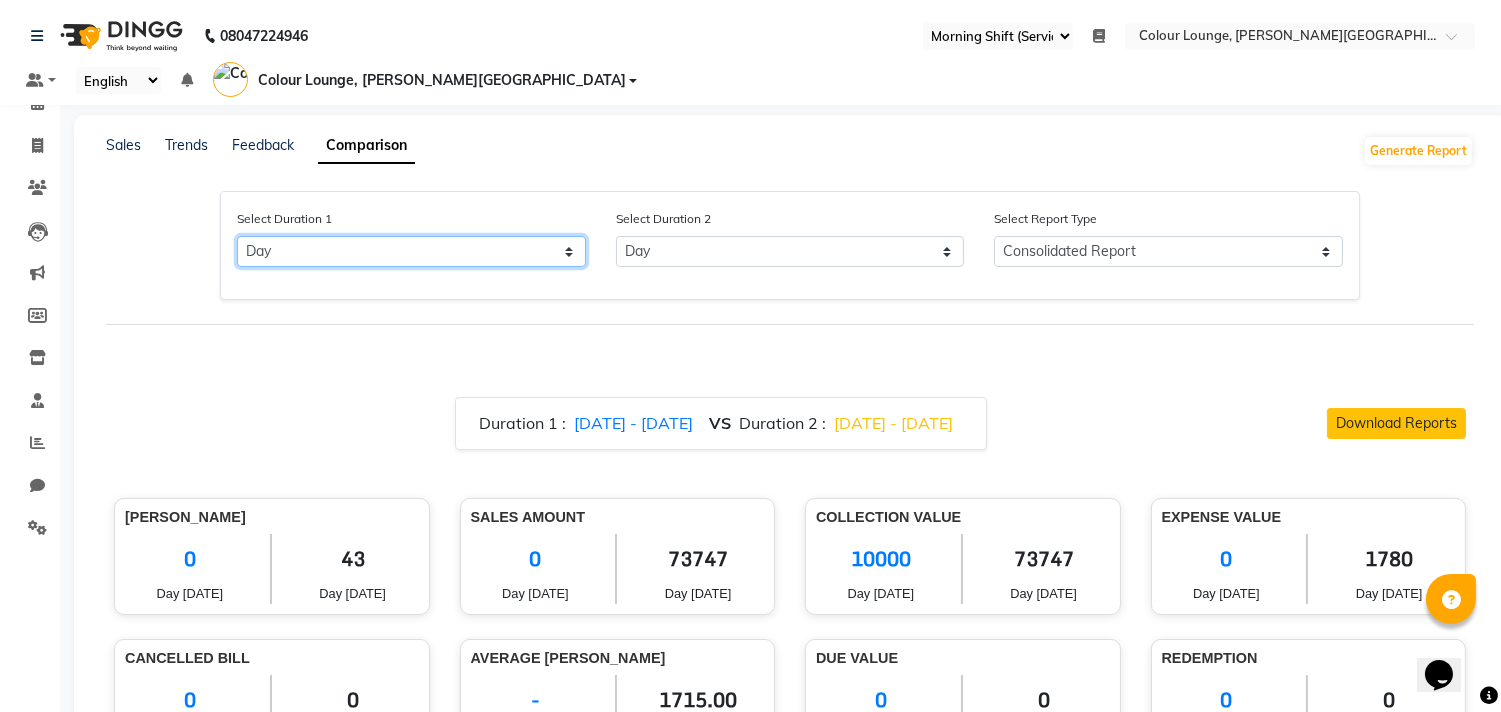 click on "Select Day Month Week Custom" 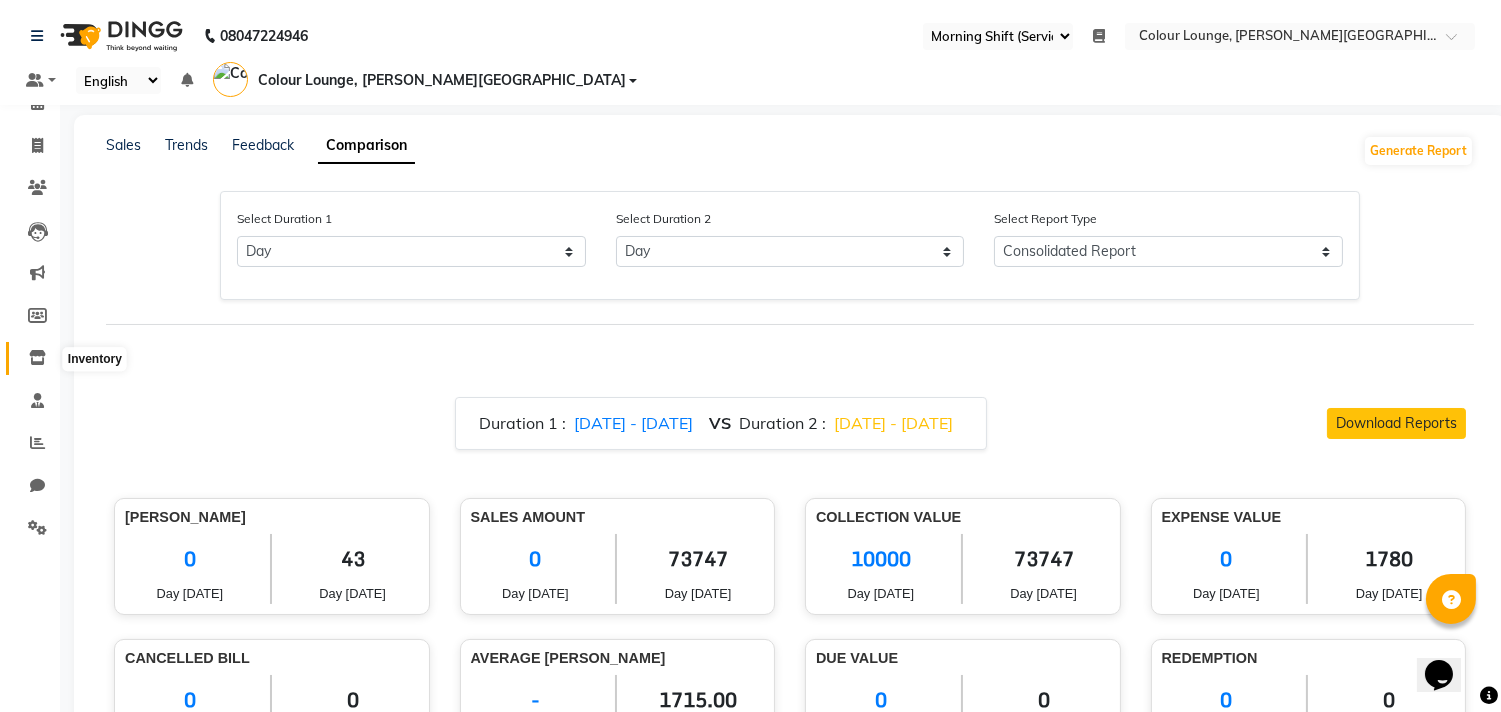 click 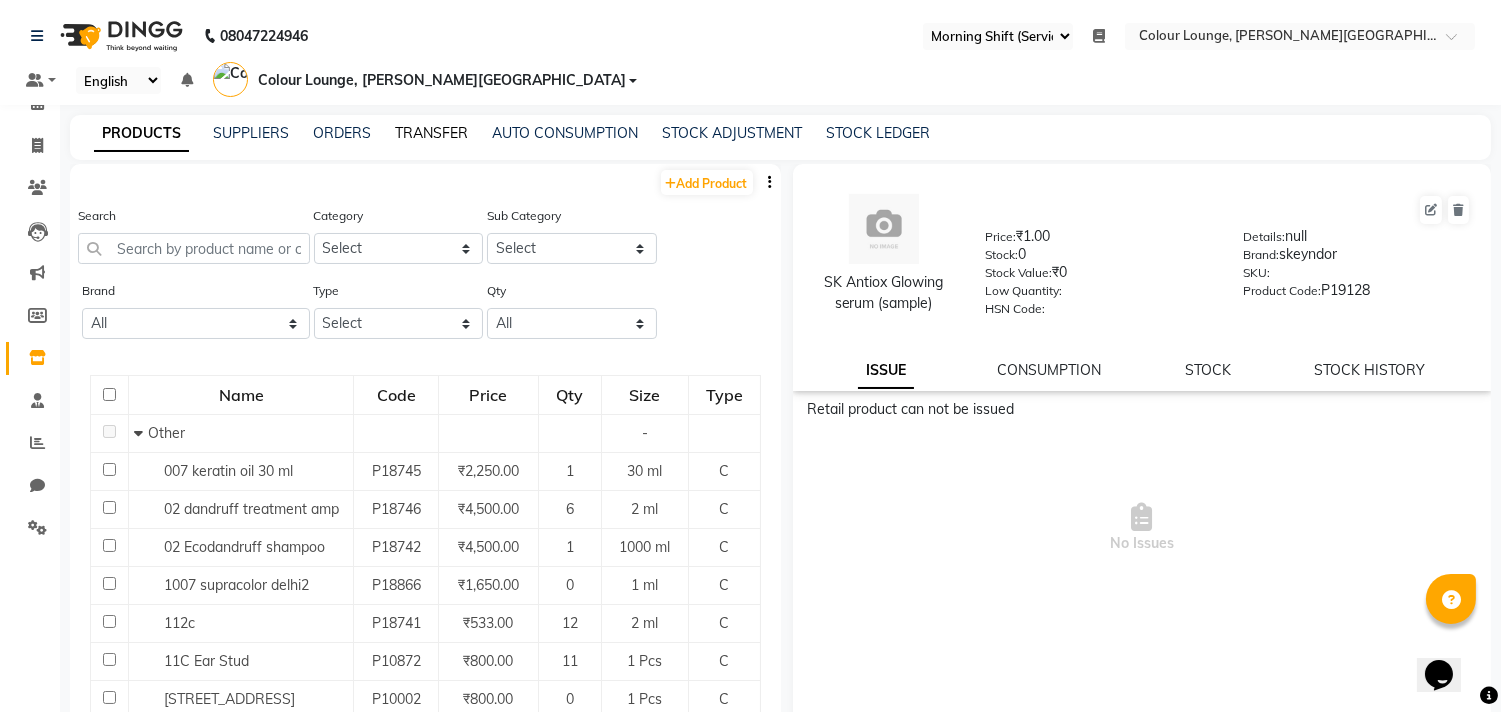 click on "TRANSFER" 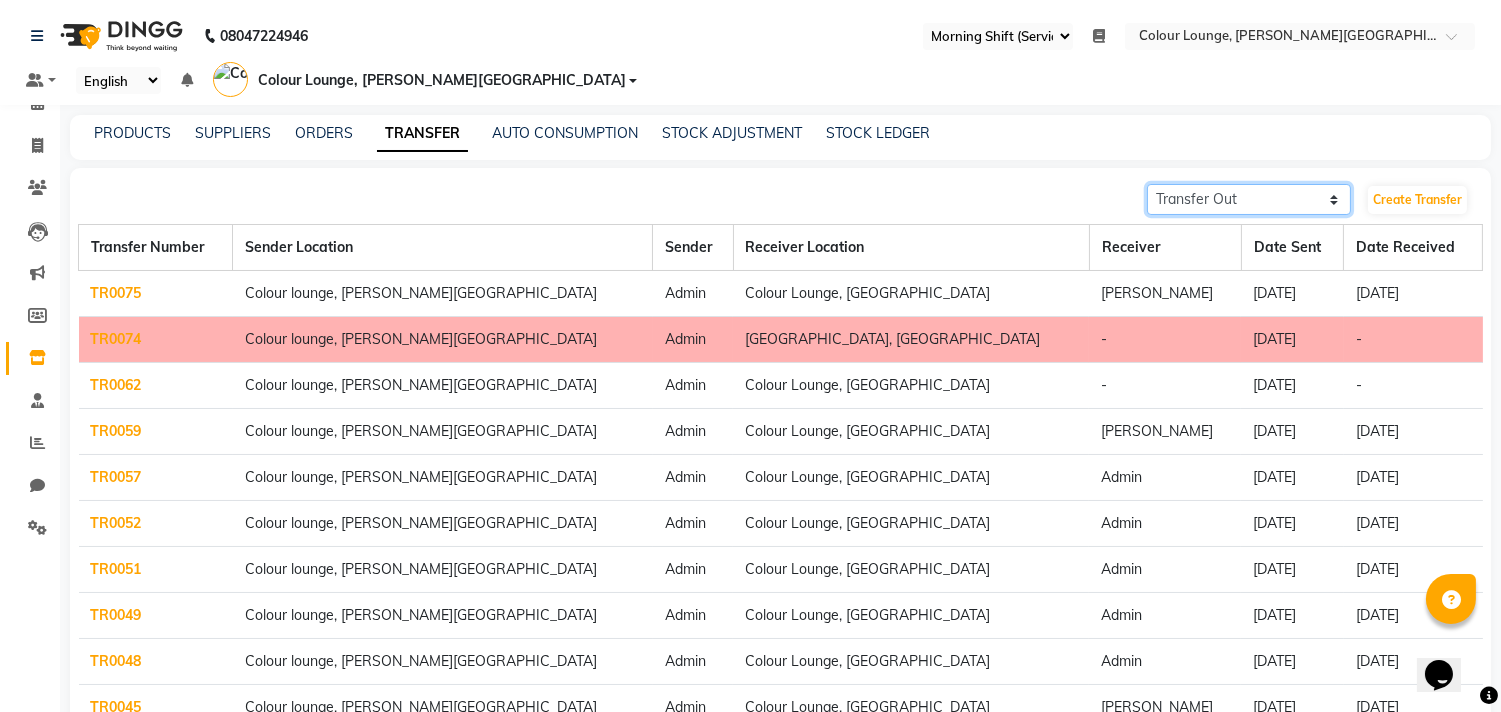 click on "Transfer In Transfer Out" 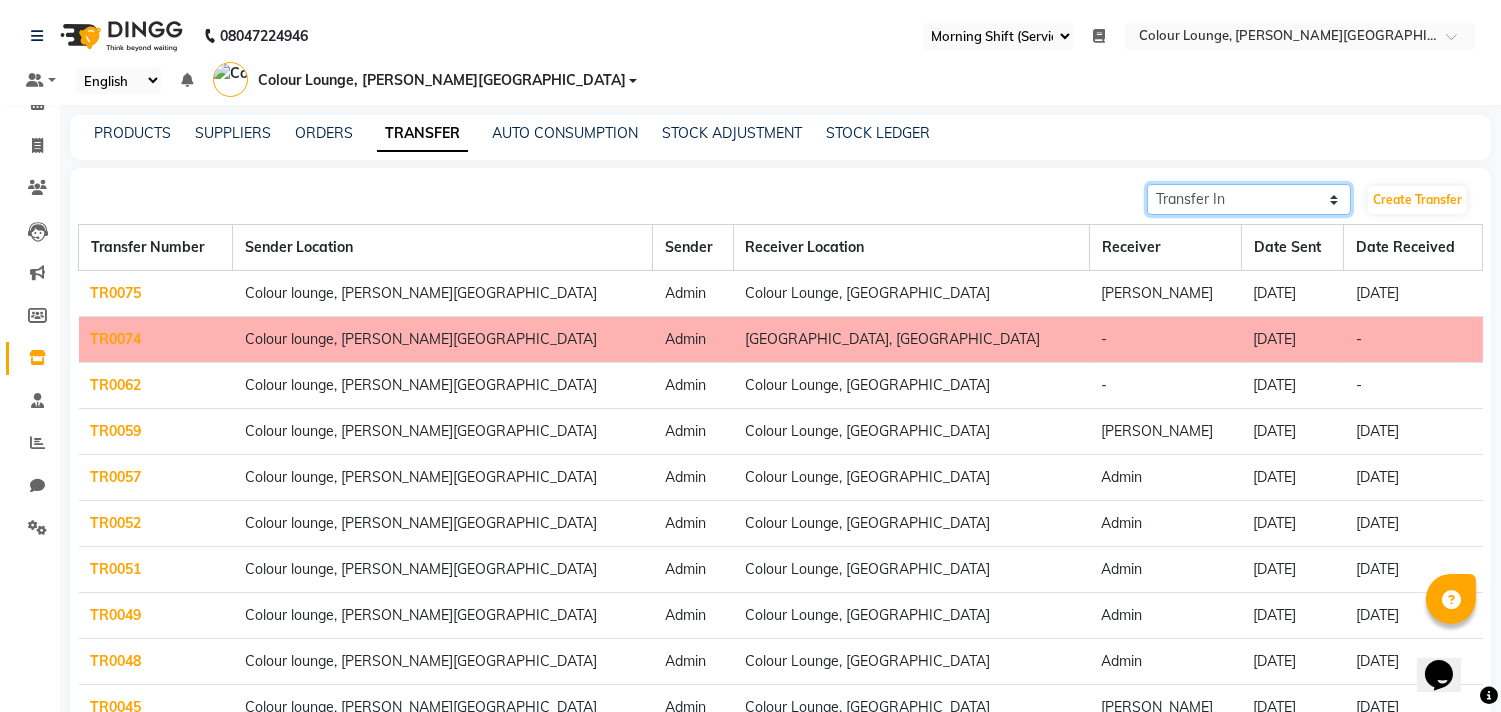 click on "Transfer In Transfer Out" 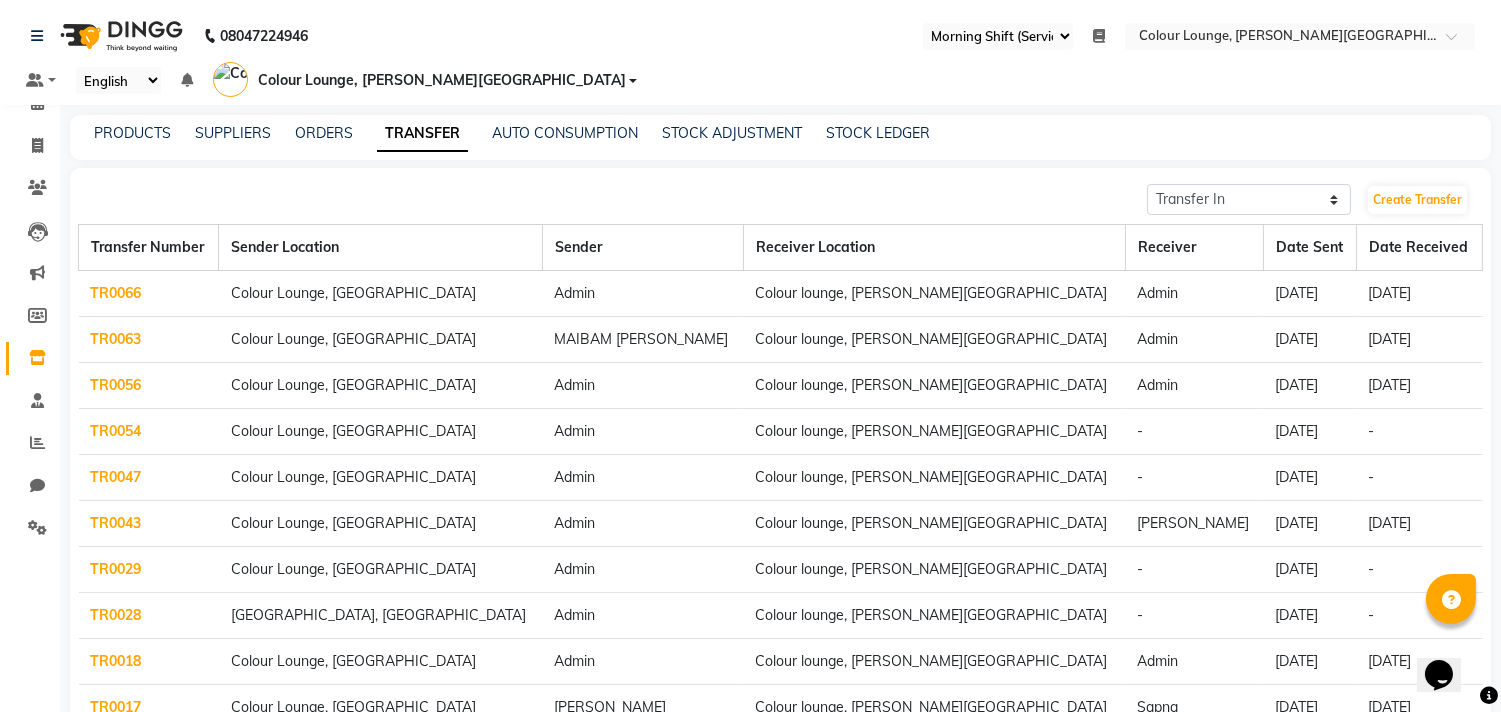 click on "TR0066" 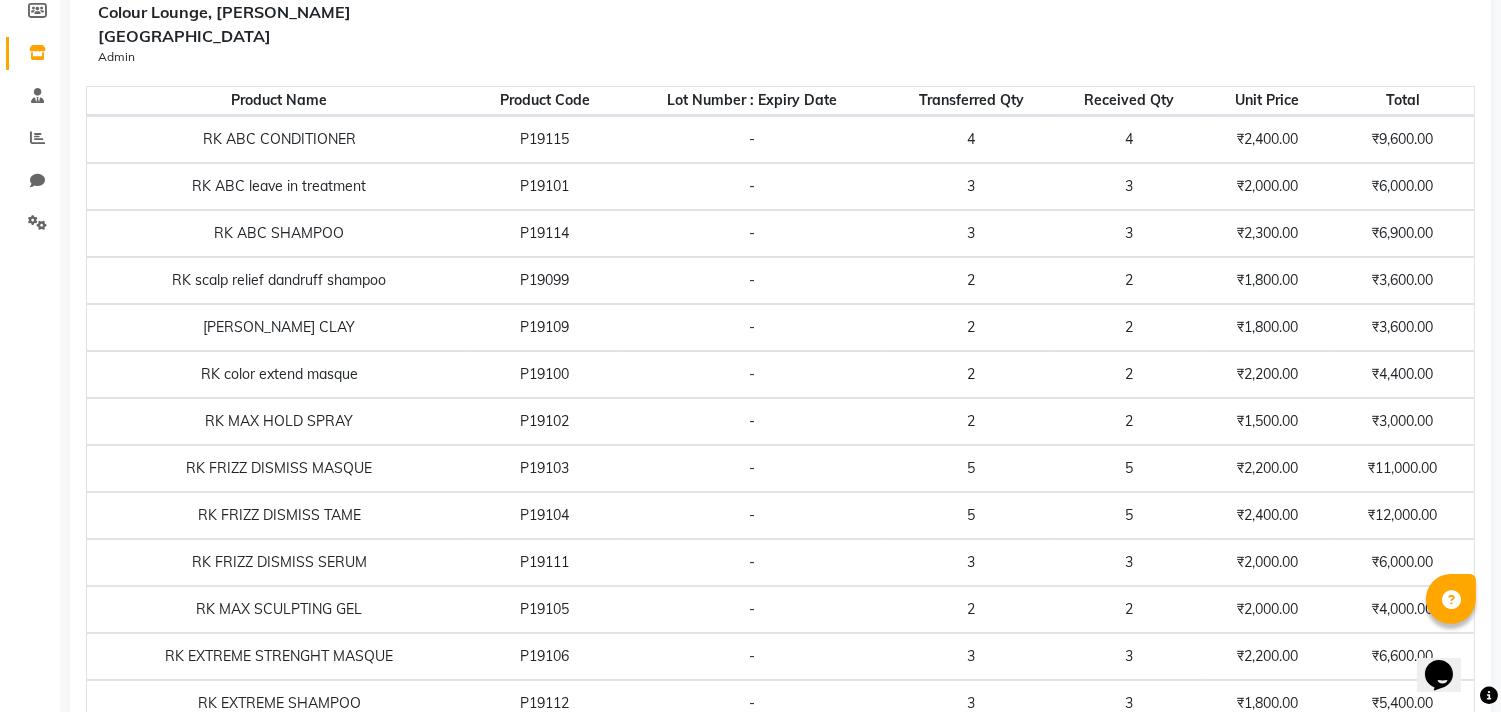 scroll, scrollTop: 321, scrollLeft: 0, axis: vertical 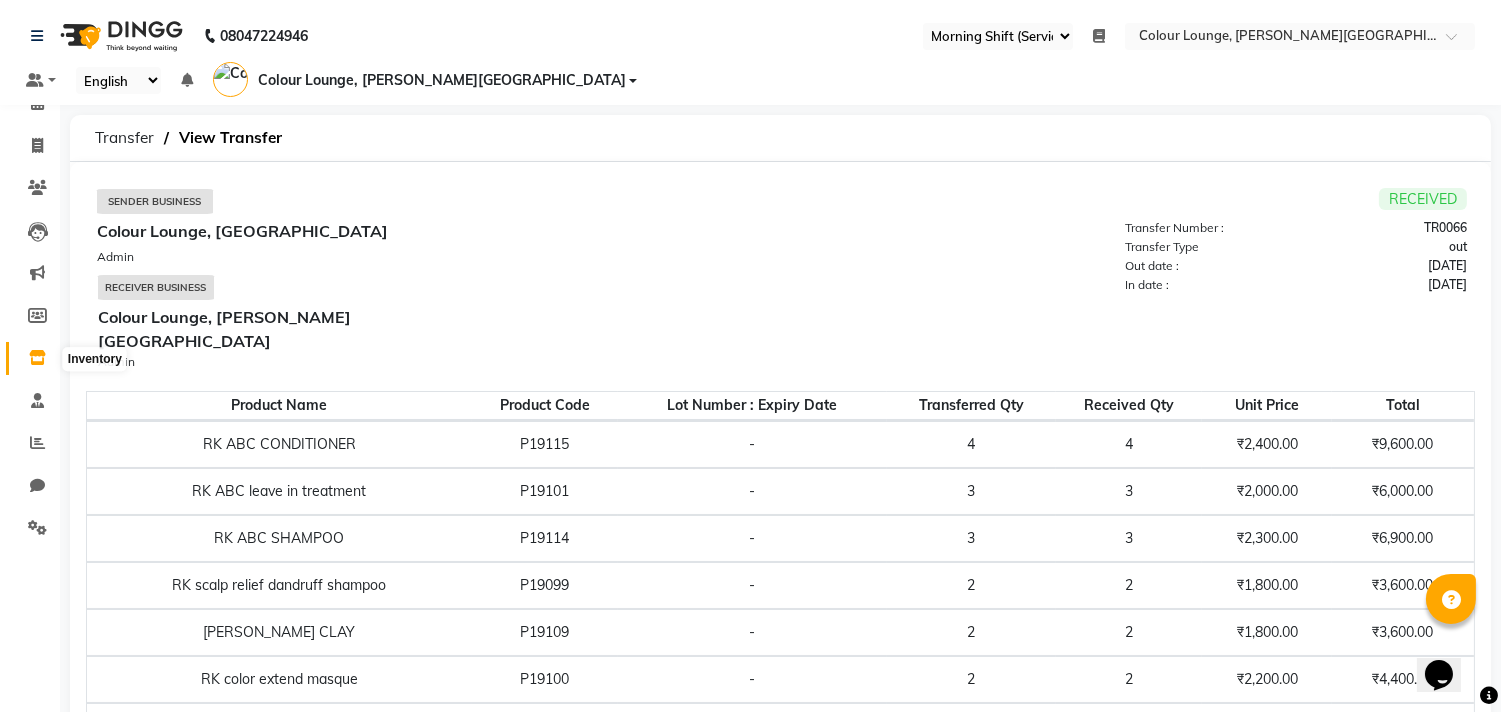 click 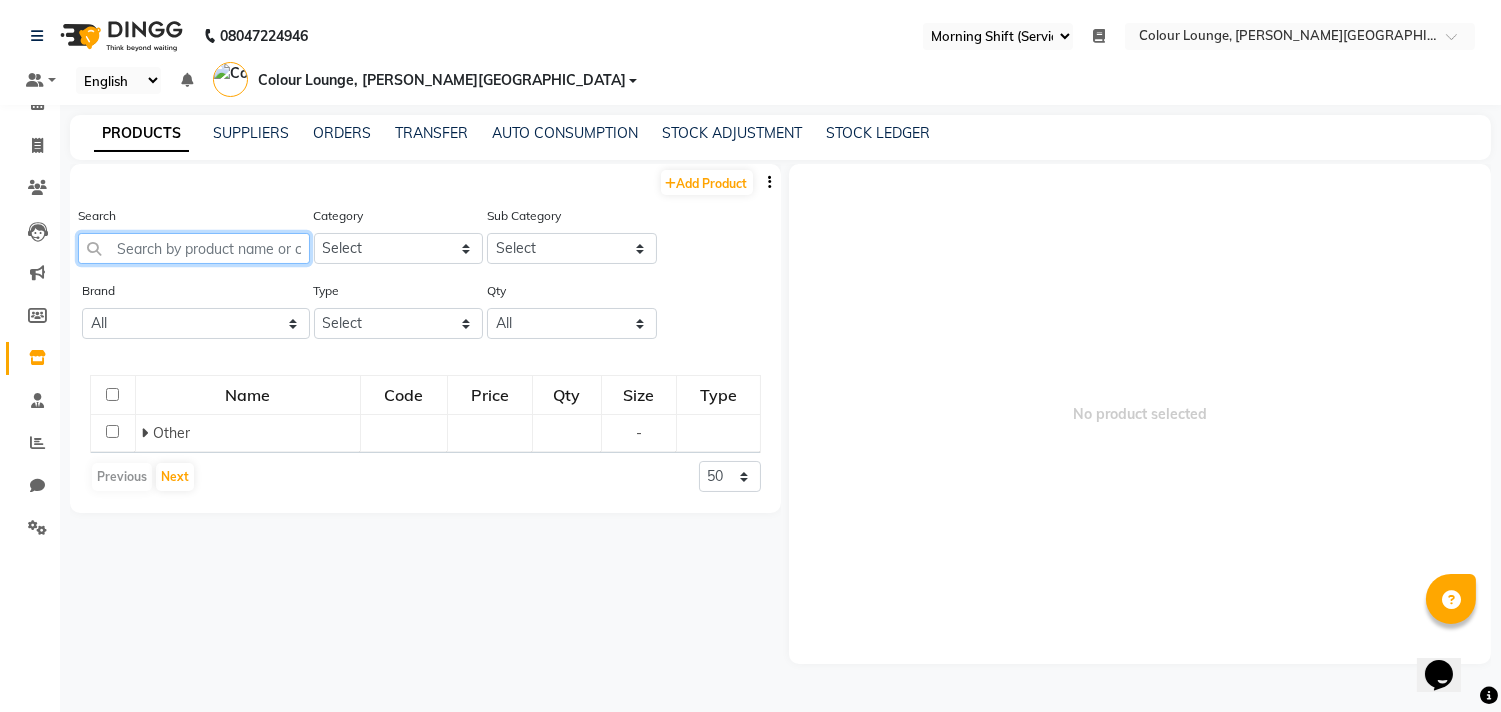 click 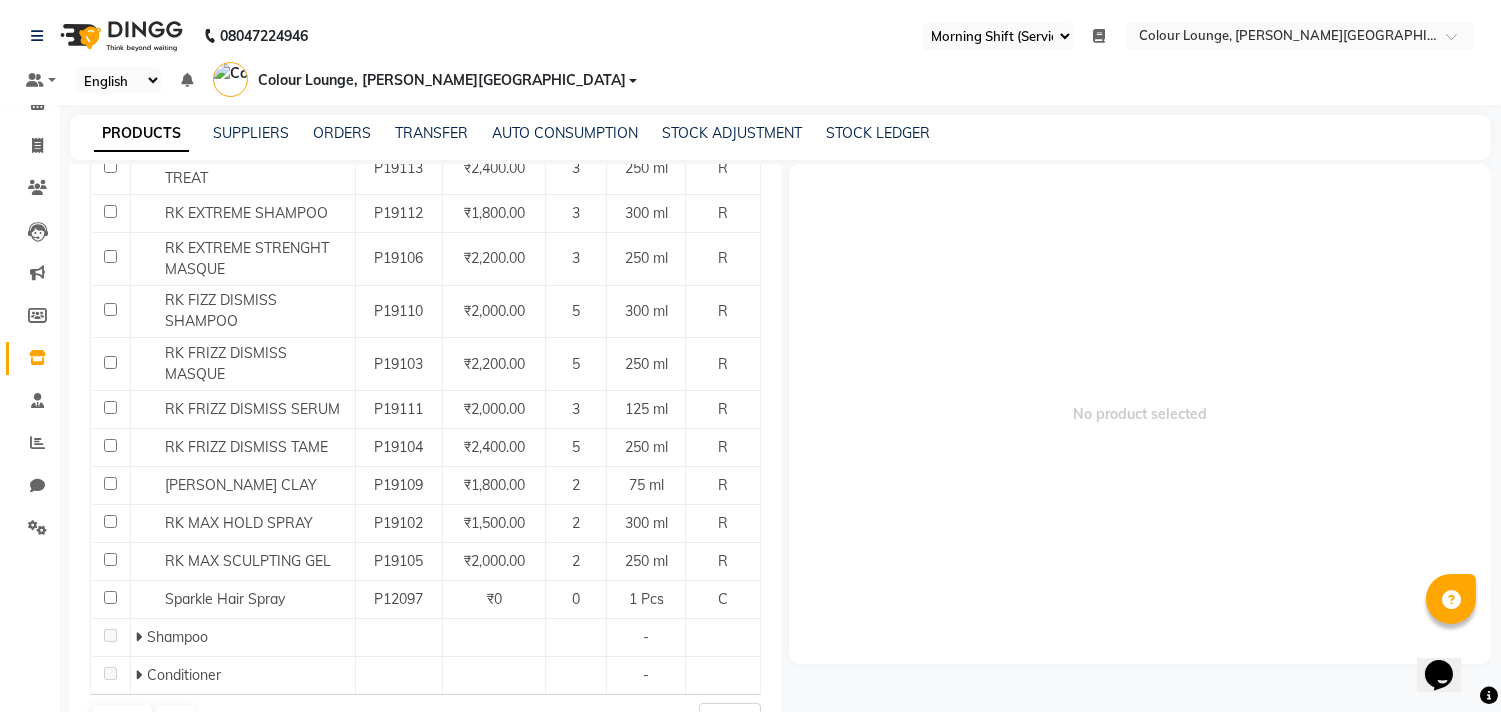 scroll, scrollTop: 556, scrollLeft: 0, axis: vertical 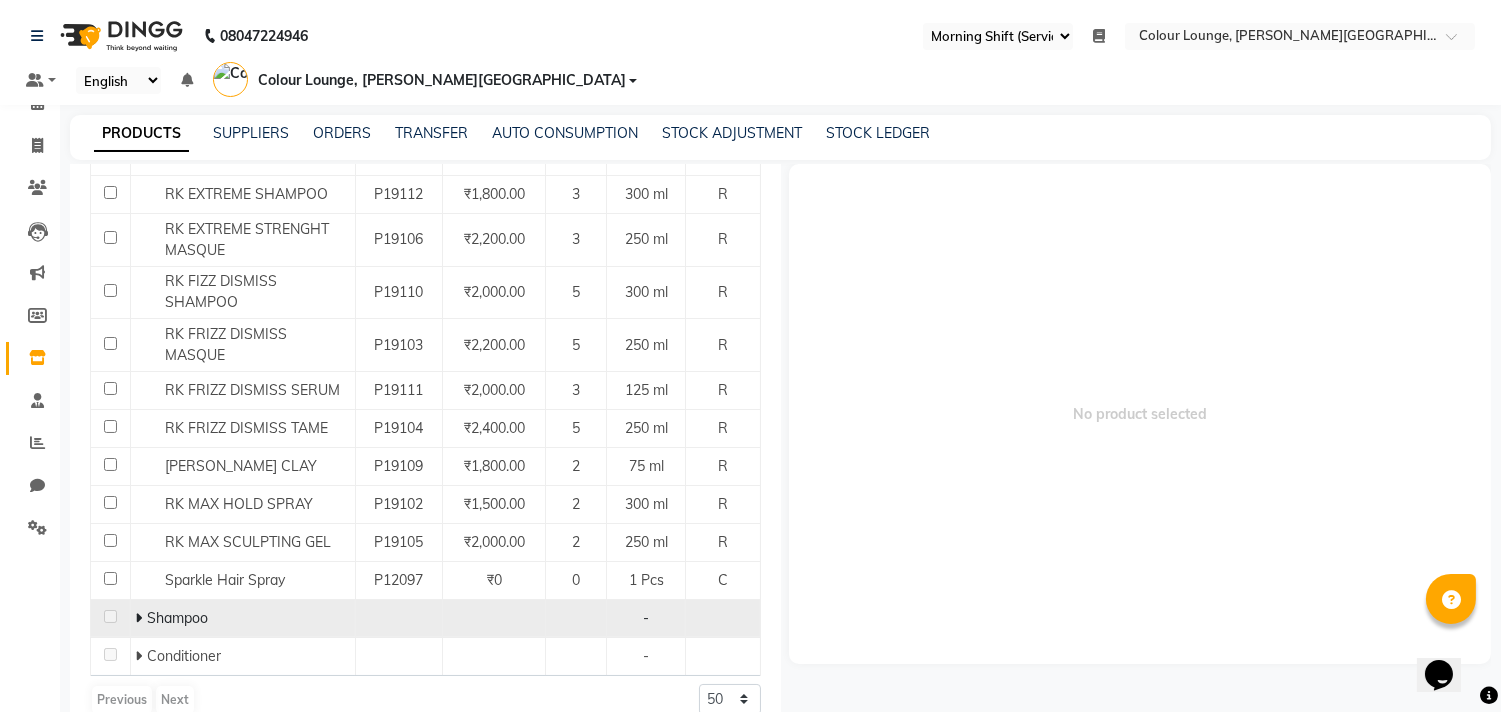 type on "rk" 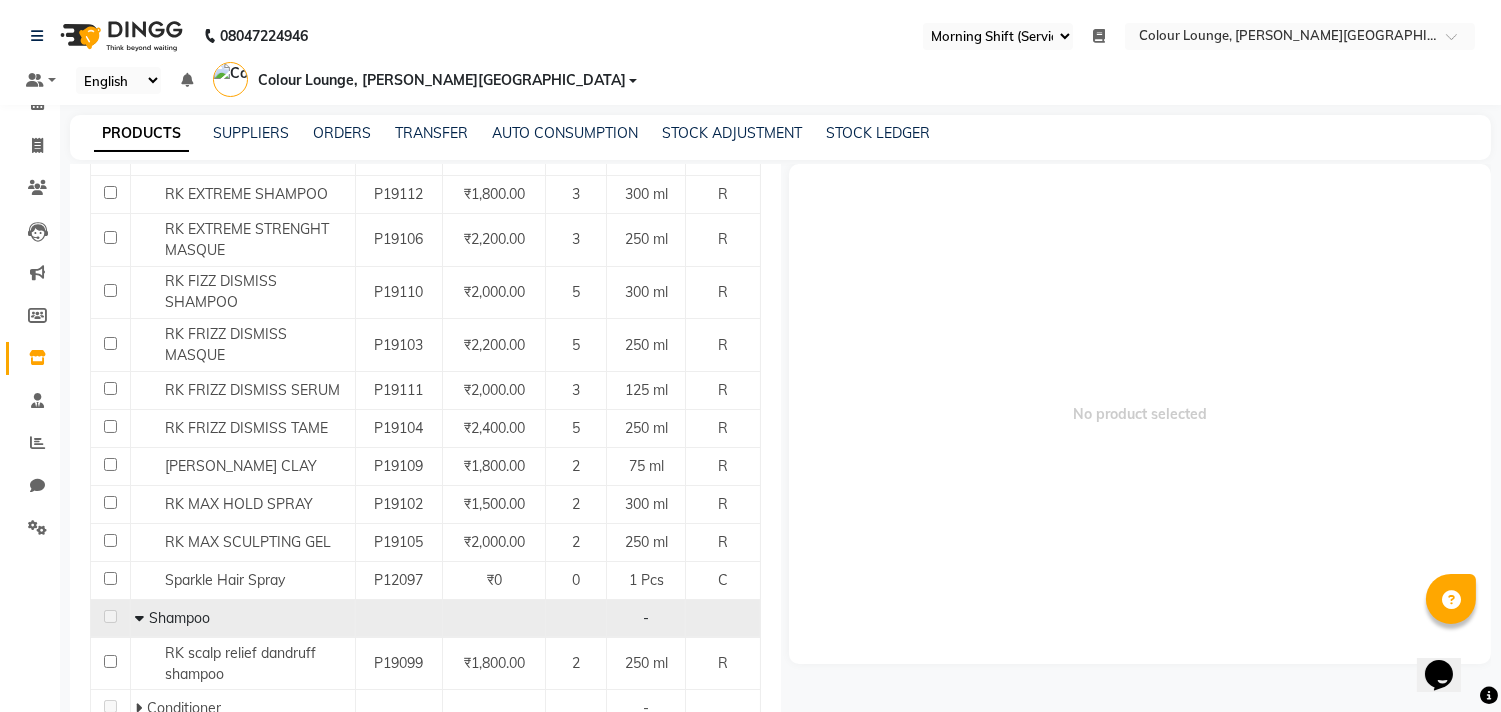 scroll, scrollTop: 608, scrollLeft: 0, axis: vertical 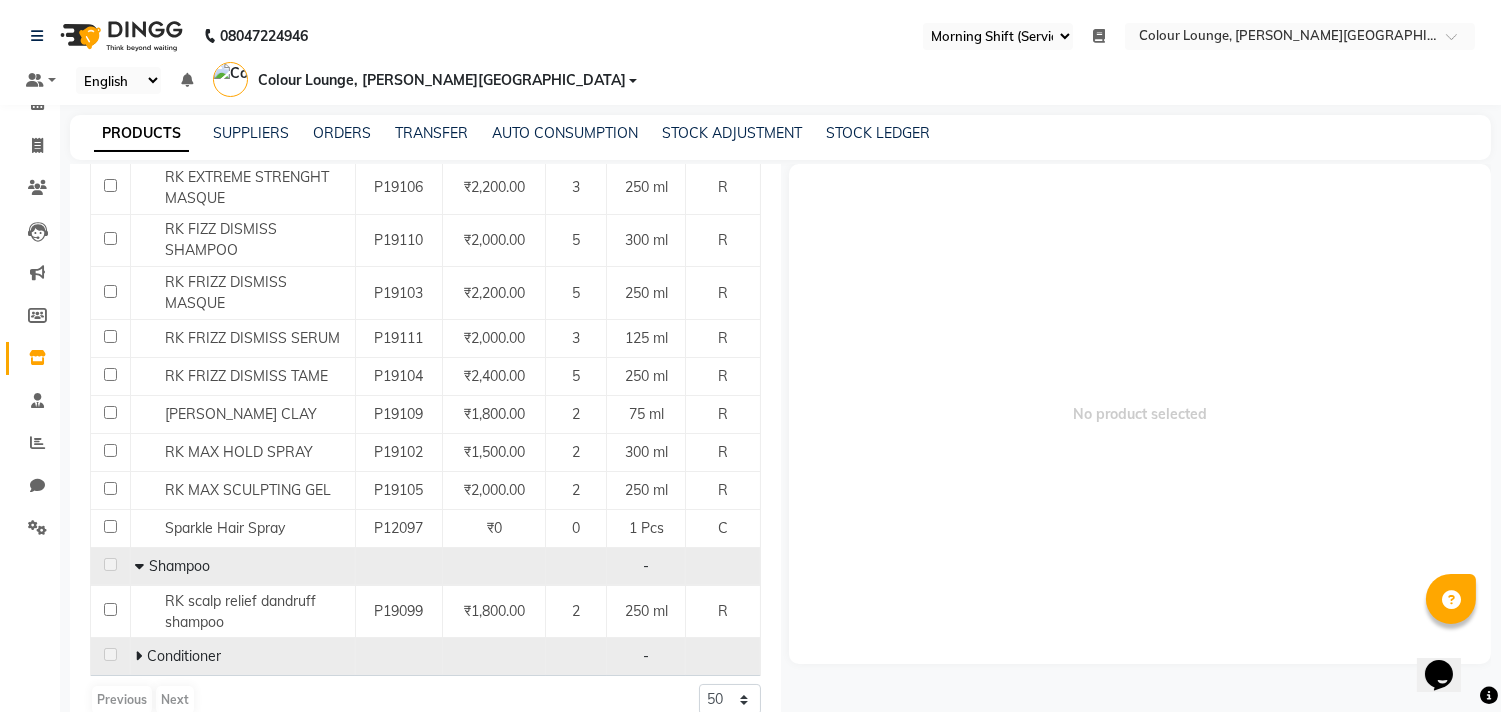 click 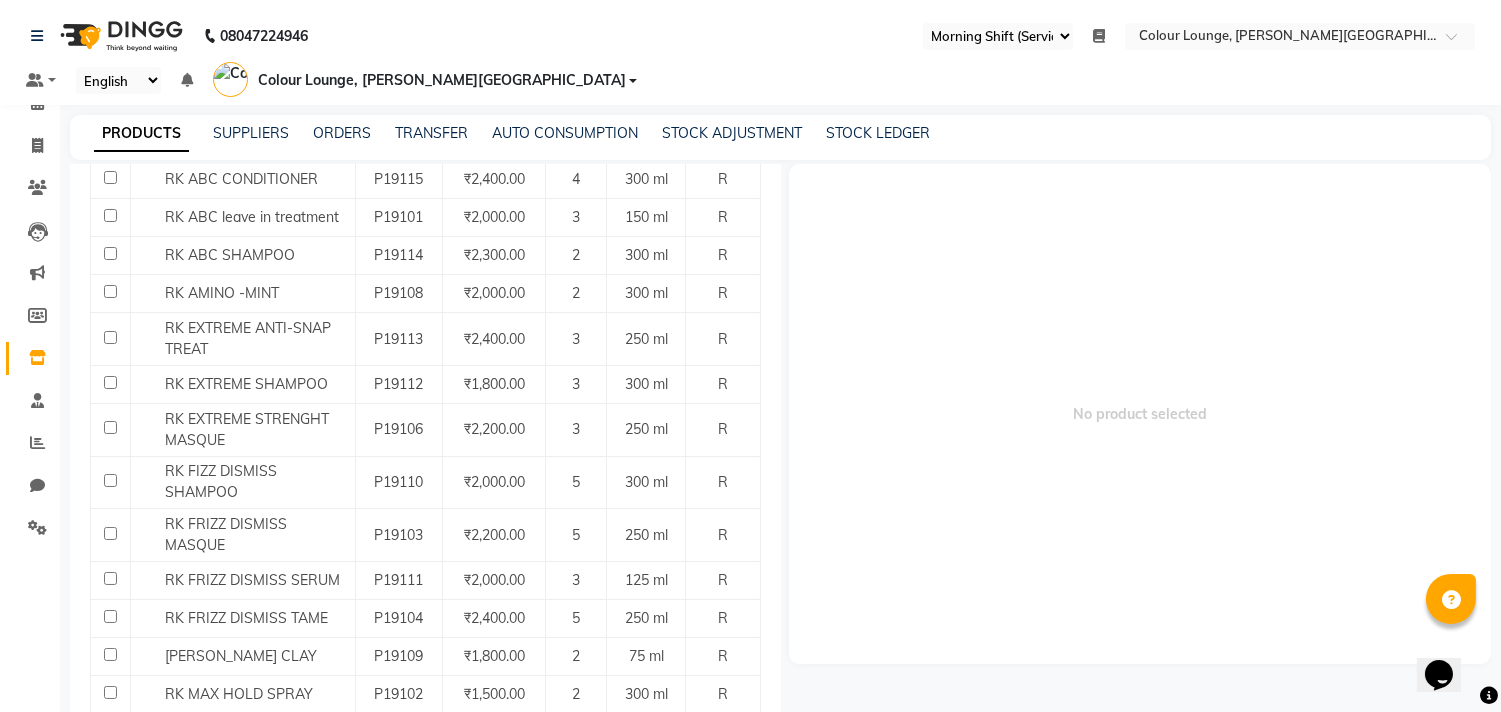 scroll, scrollTop: 368, scrollLeft: 0, axis: vertical 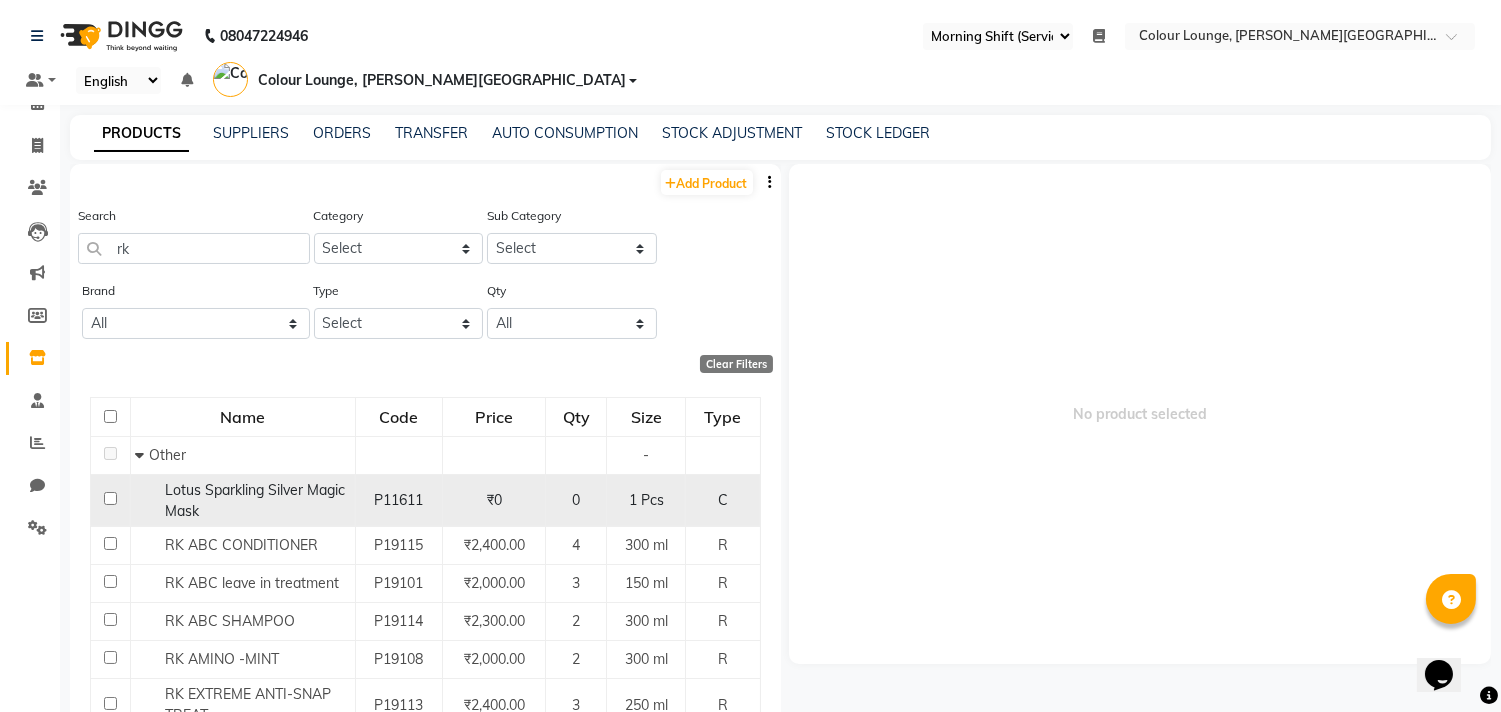 click on "Lotus Sparkling Silver Magic Mask" 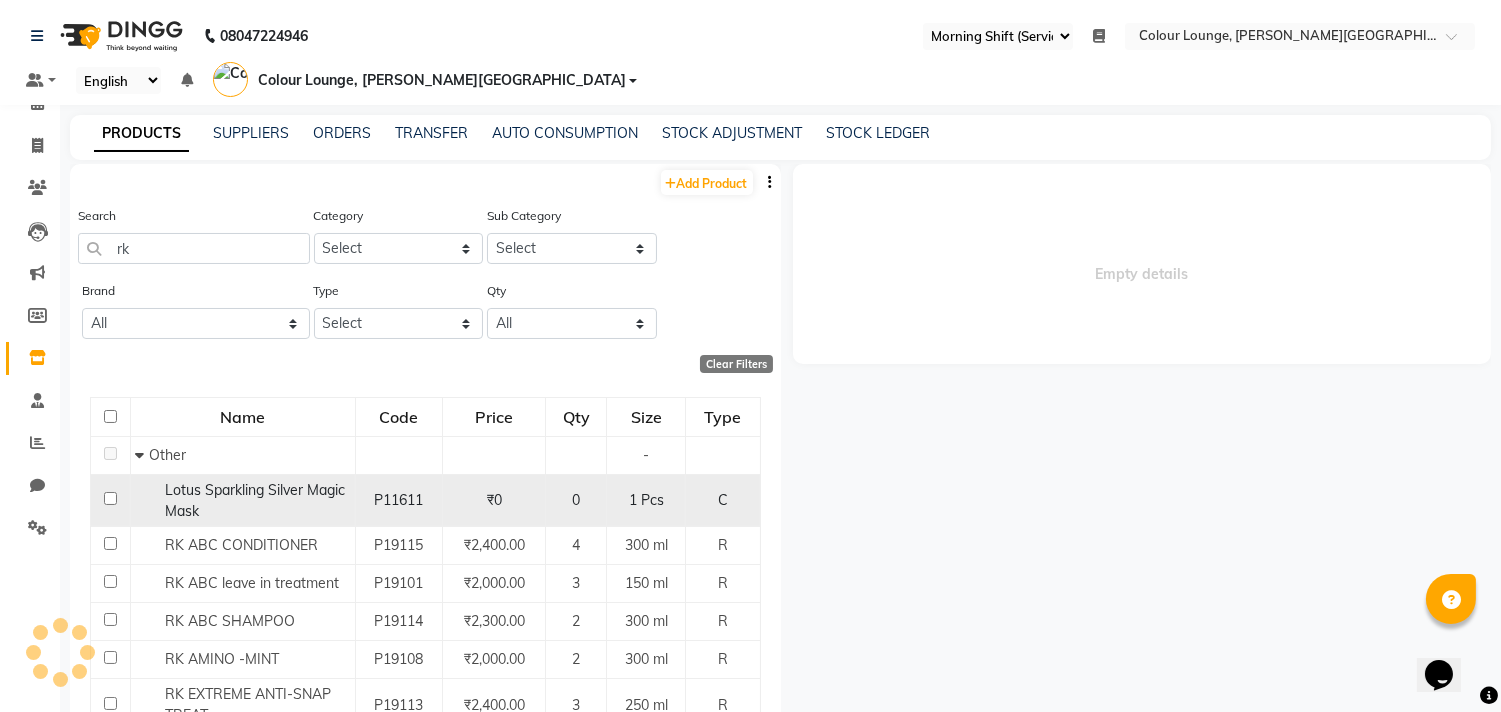 select 